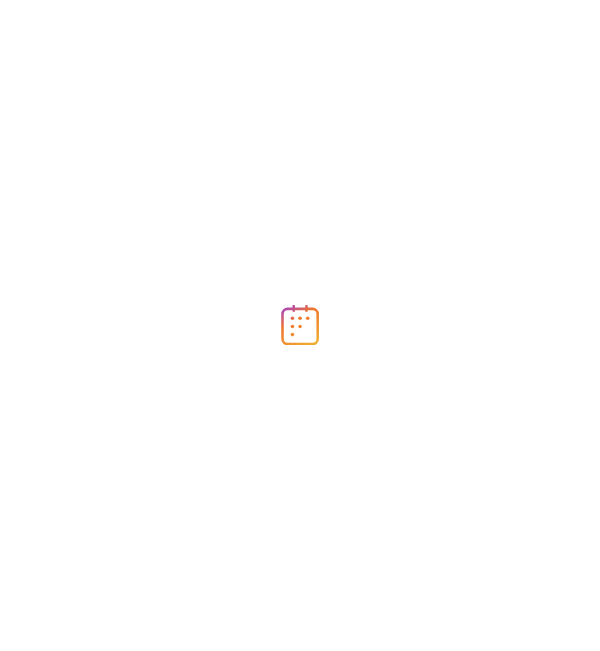 scroll, scrollTop: 0, scrollLeft: 0, axis: both 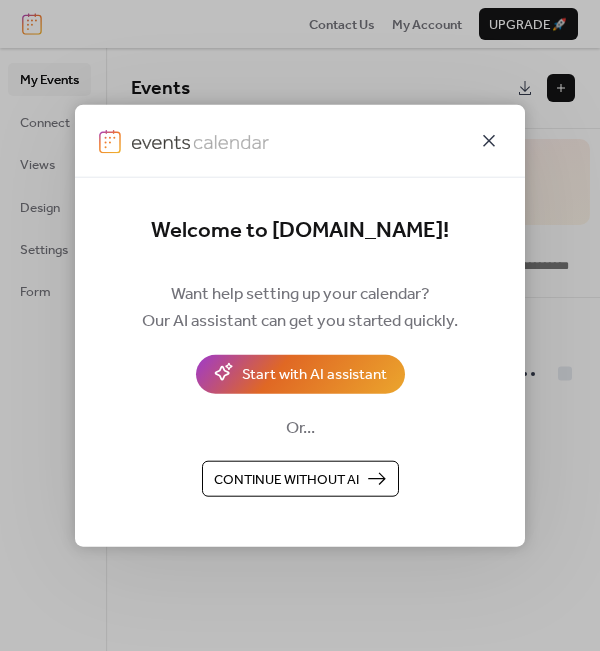 click 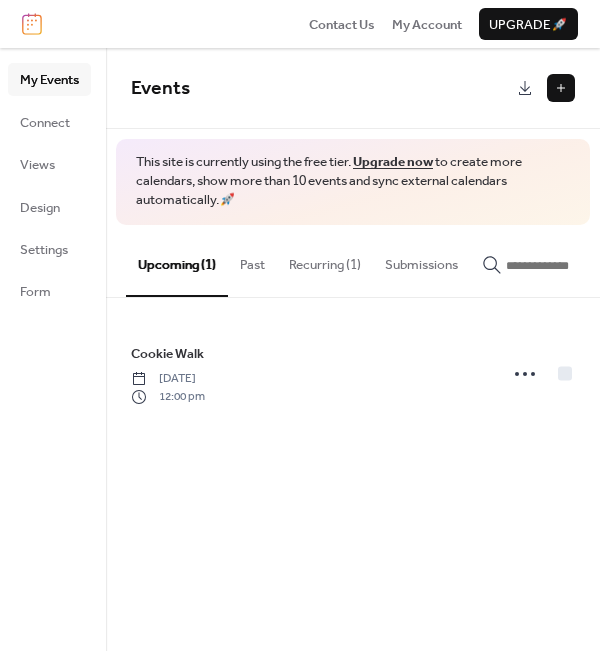 click on "Recurring (1)" at bounding box center (325, 260) 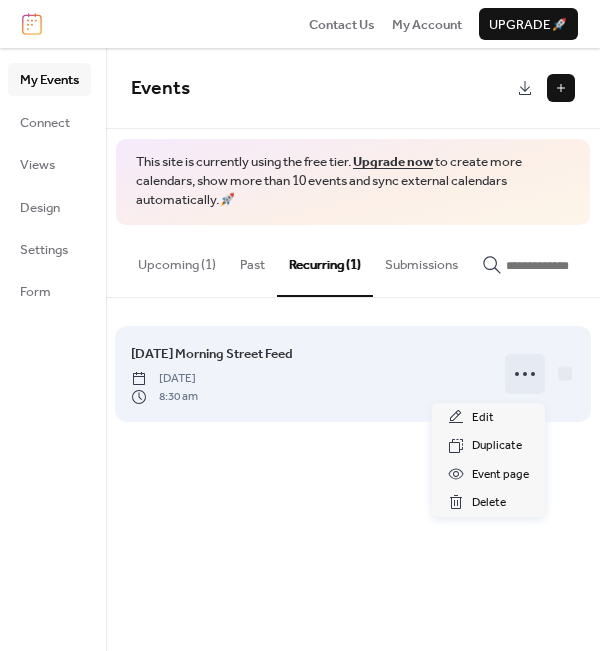 click 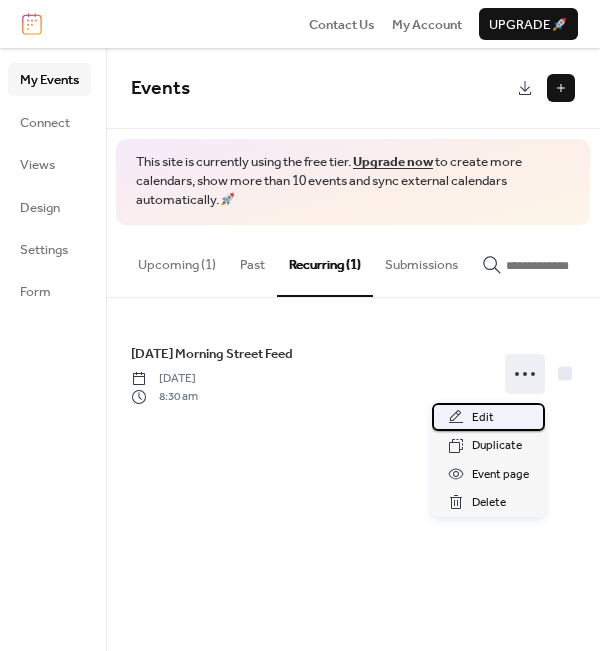 click on "Edit" at bounding box center [483, 418] 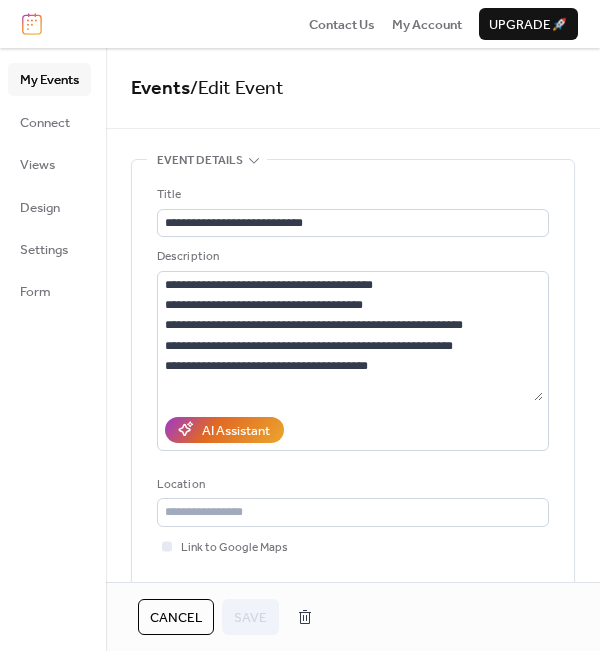 click on "**********" at bounding box center (353, 404) 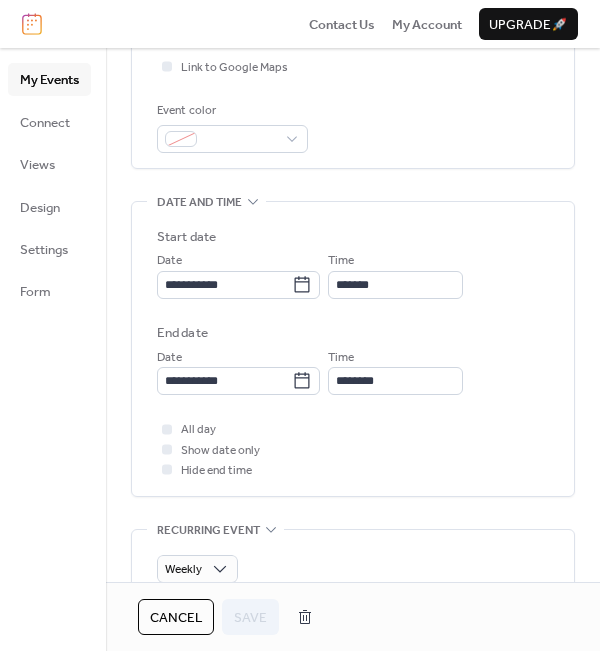 scroll, scrollTop: 520, scrollLeft: 0, axis: vertical 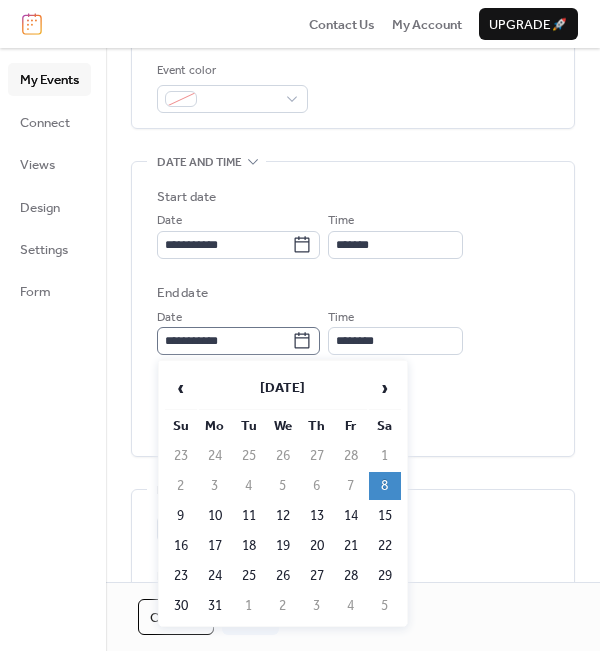 click 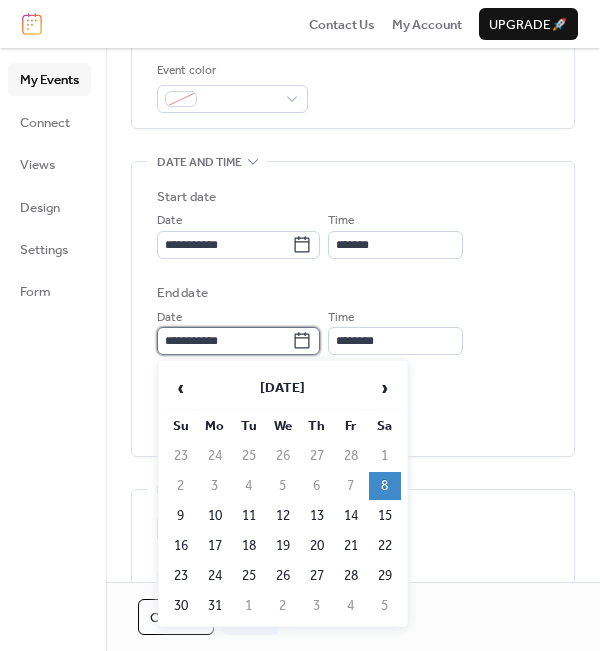 click on "**********" at bounding box center (224, 341) 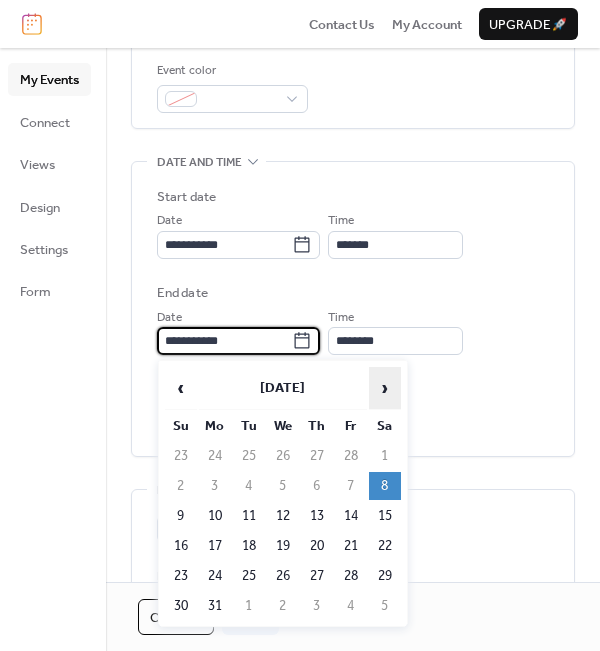 click on "›" at bounding box center [385, 388] 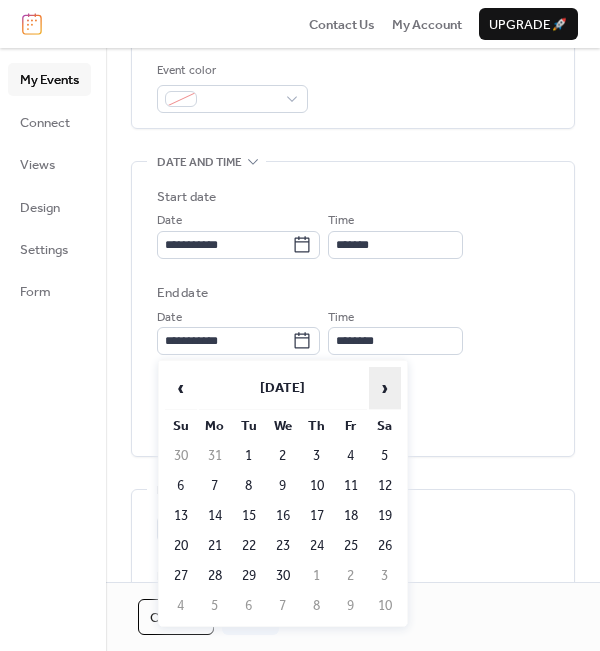 click on "›" at bounding box center (385, 388) 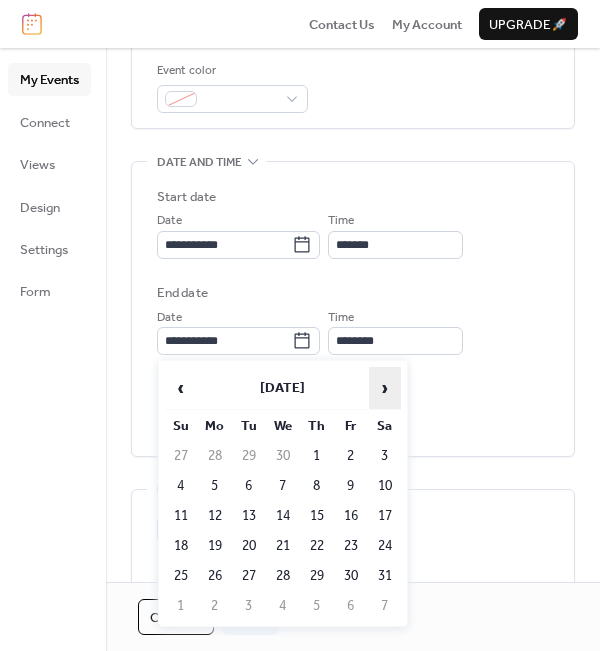 click on "›" at bounding box center [385, 388] 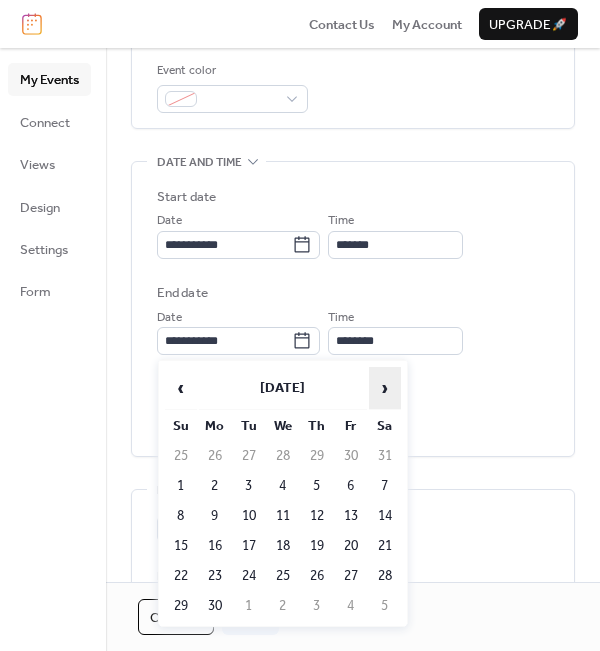 click on "›" at bounding box center [385, 388] 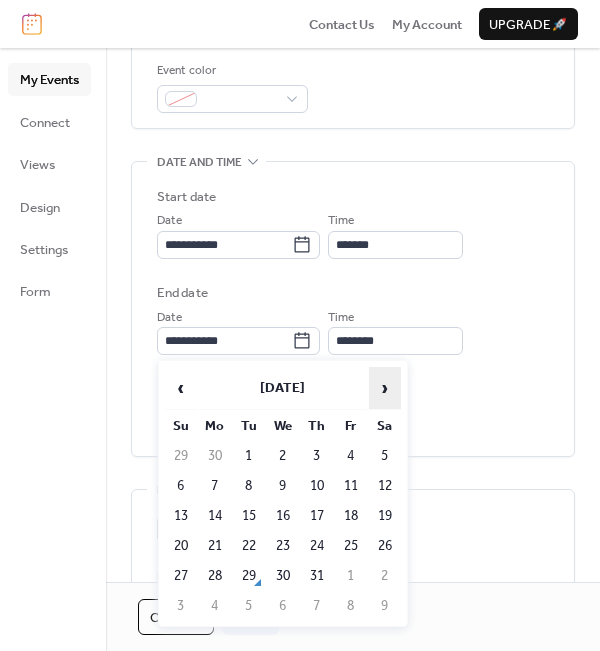 click on "›" at bounding box center (385, 388) 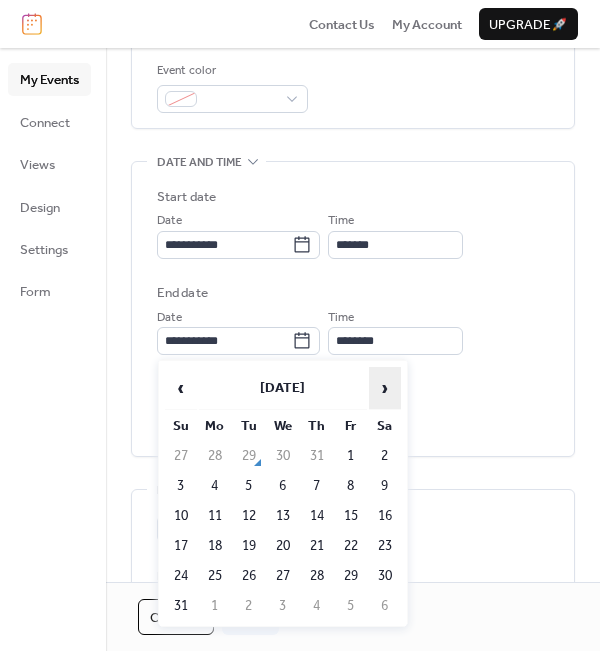 click on "›" at bounding box center [385, 388] 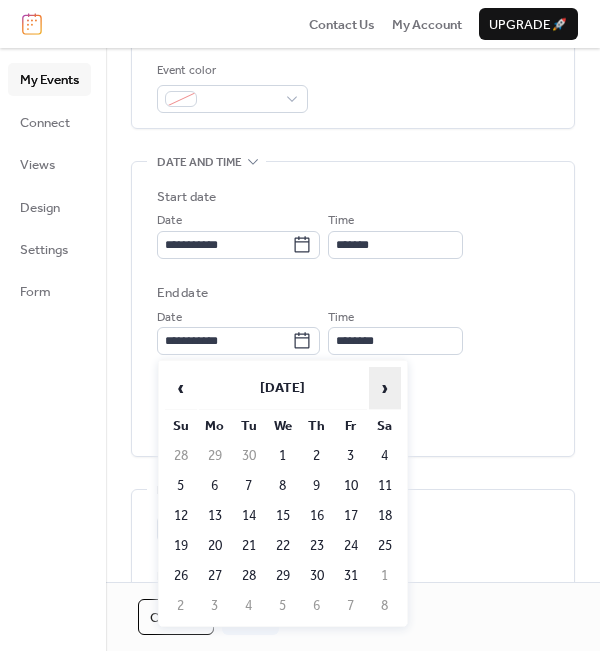 click on "›" at bounding box center [385, 388] 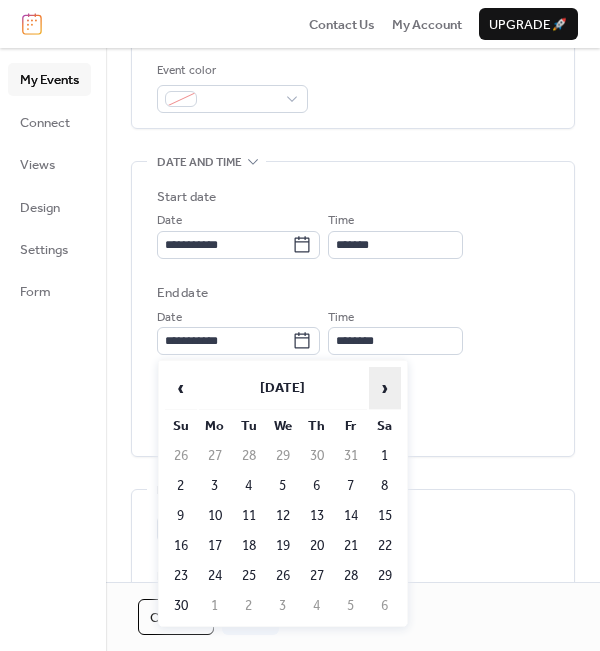 click on "›" at bounding box center (385, 388) 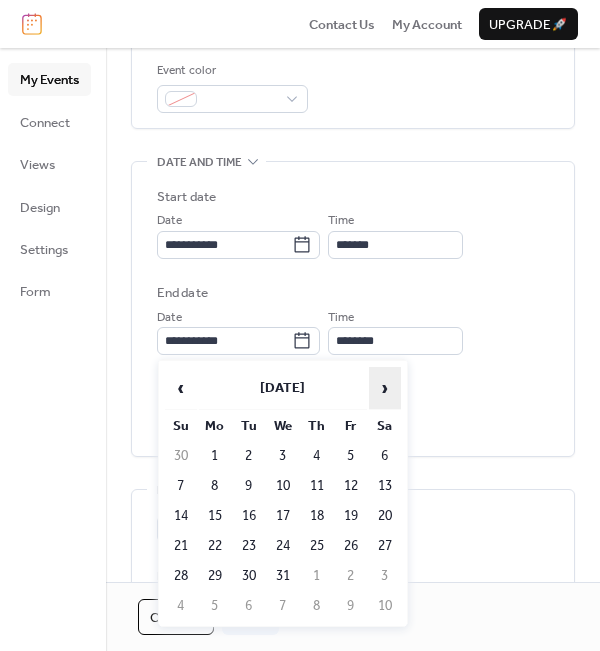 click on "›" at bounding box center (385, 388) 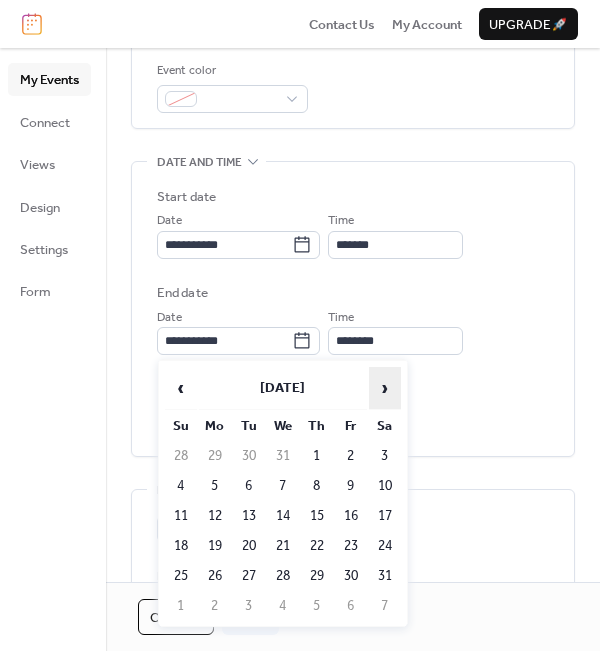 click on "›" at bounding box center (385, 388) 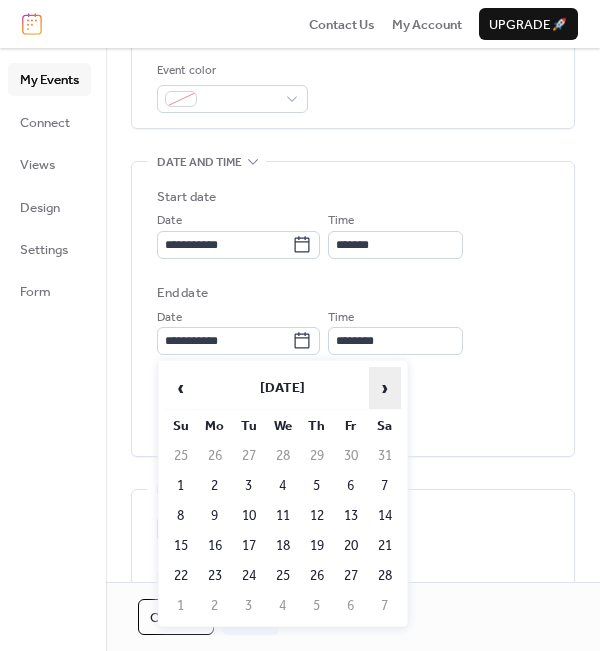 click on "›" at bounding box center (385, 388) 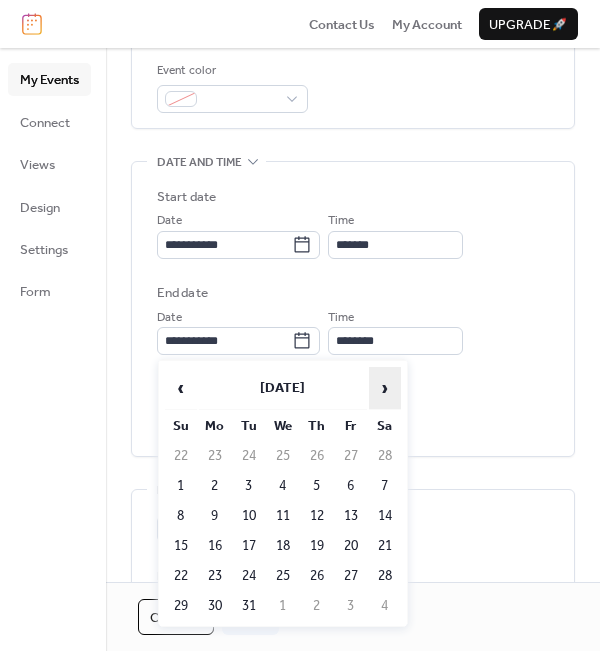 click on "›" at bounding box center [385, 388] 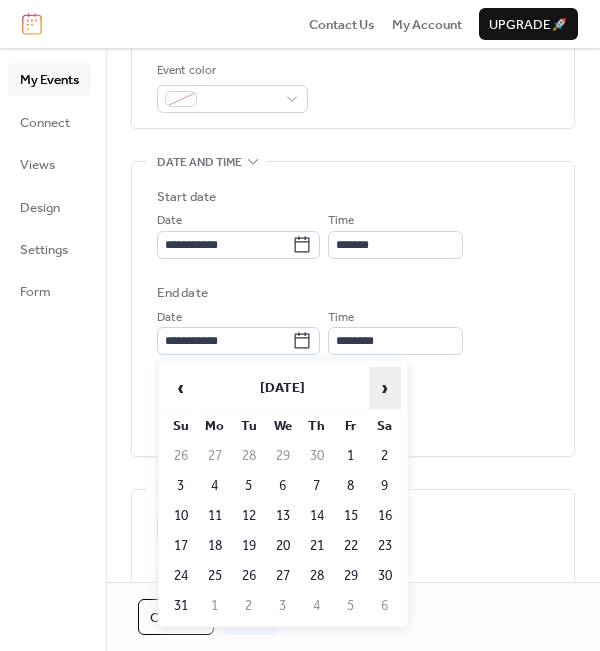 click on "›" at bounding box center (385, 388) 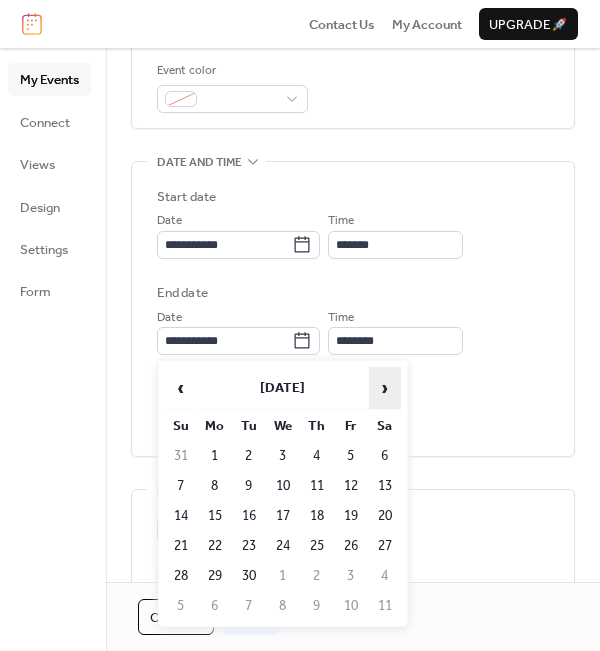 click on "›" at bounding box center [385, 388] 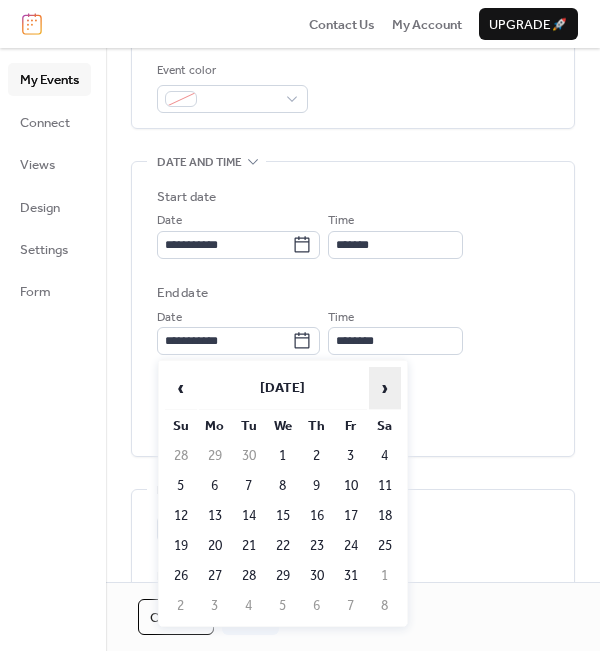 click on "›" at bounding box center (385, 388) 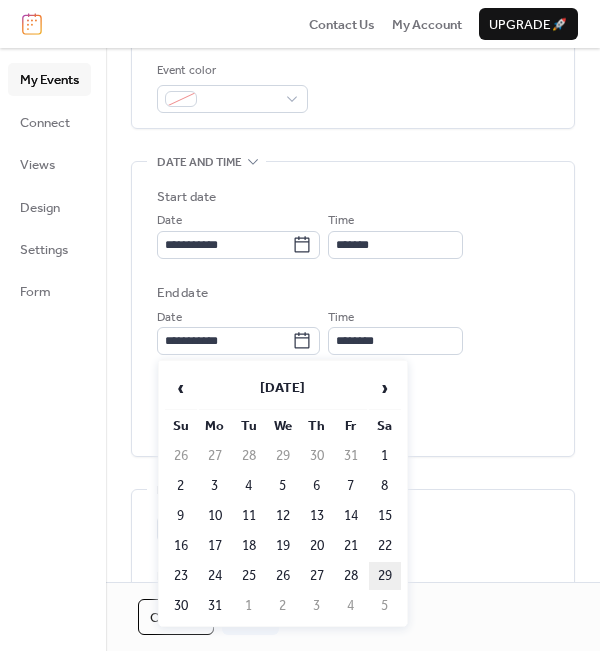 click on "29" at bounding box center [385, 576] 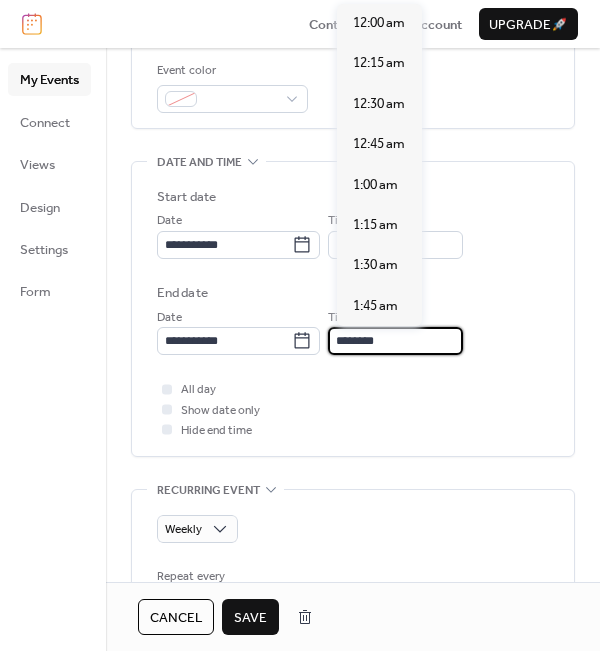scroll, scrollTop: 1777, scrollLeft: 0, axis: vertical 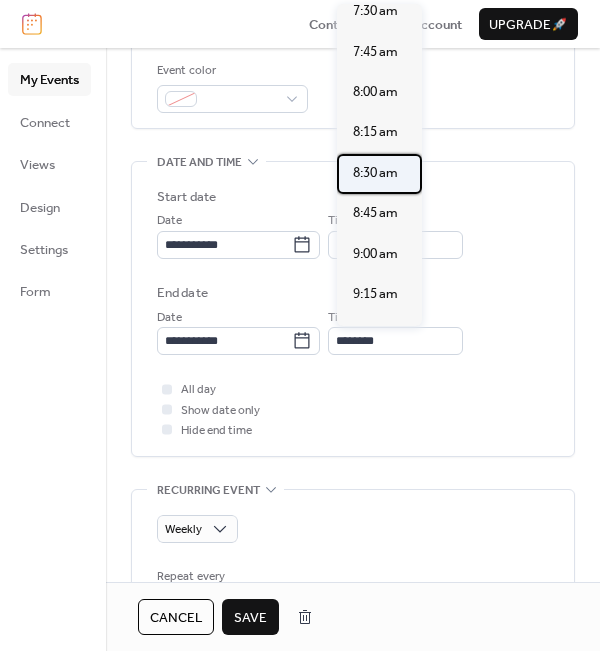 click on "8:30 am" at bounding box center (375, 173) 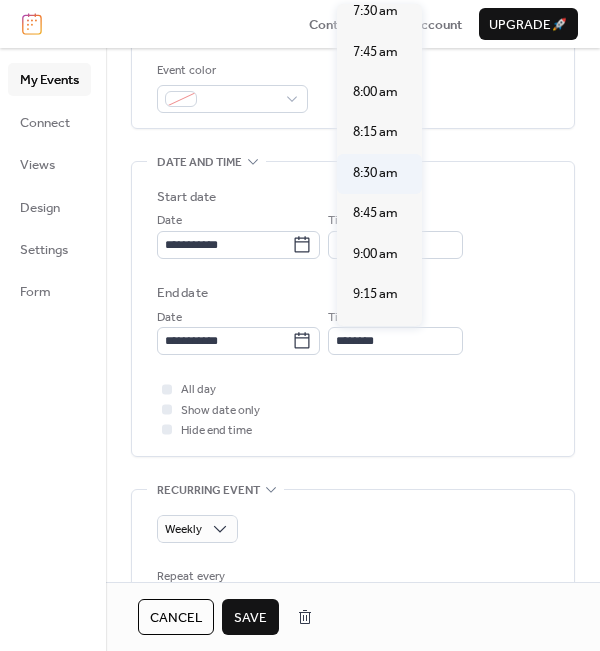 type on "*******" 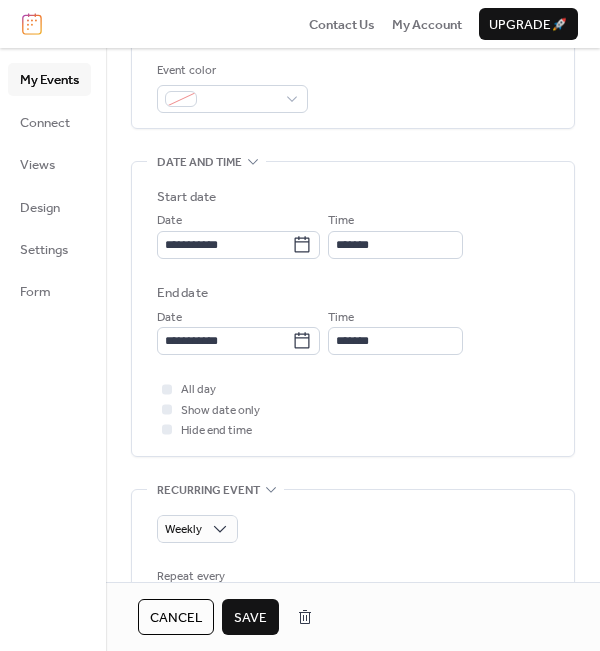 click on "**********" at bounding box center [353, 452] 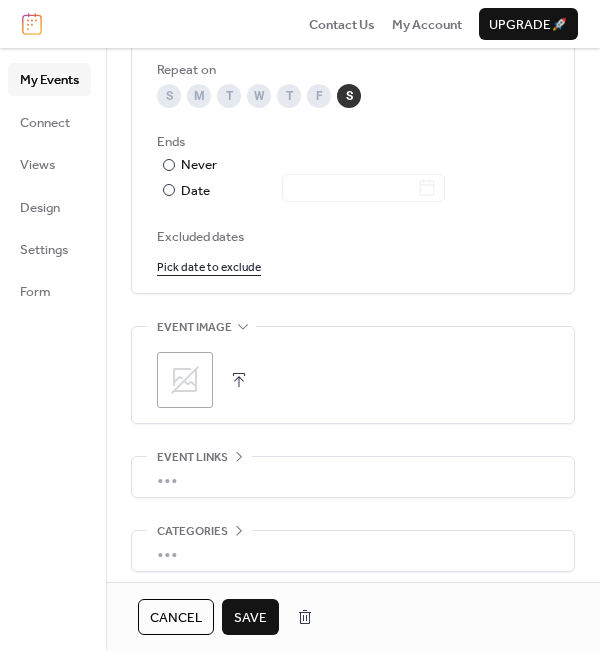 scroll, scrollTop: 1160, scrollLeft: 0, axis: vertical 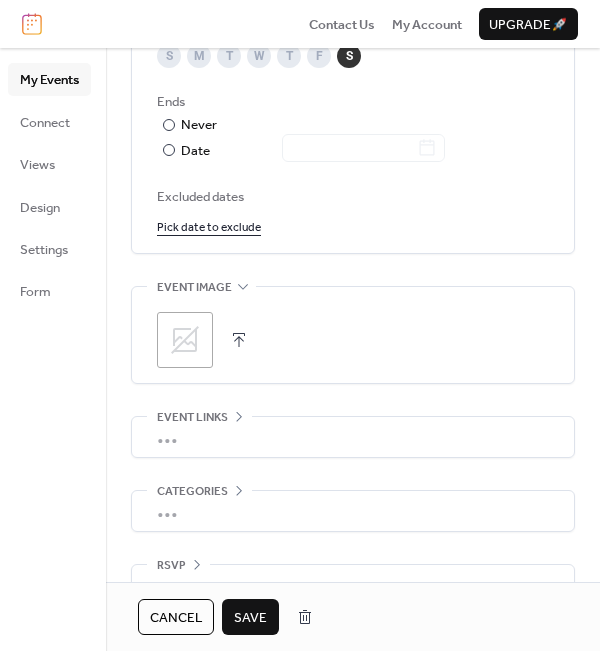 click at bounding box center (239, 340) 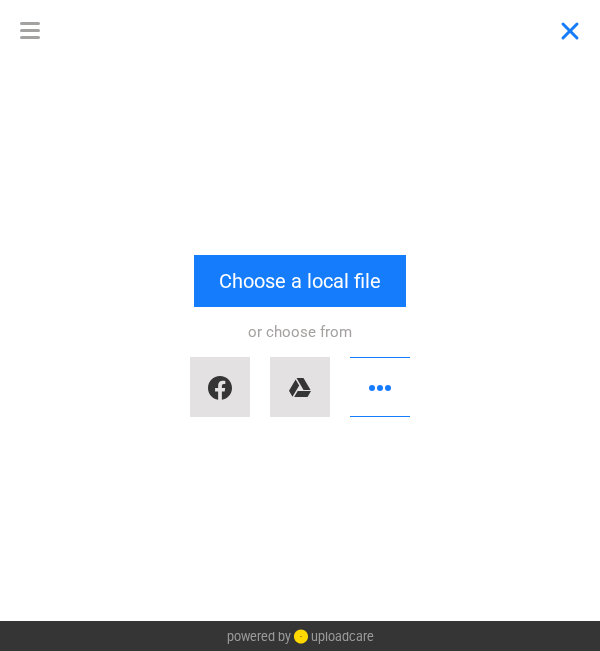 click at bounding box center [570, 30] 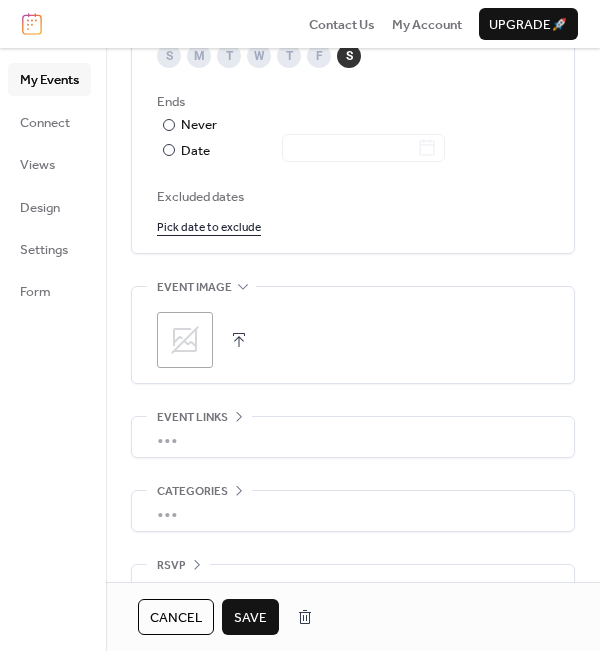 click on "Save" at bounding box center (250, 618) 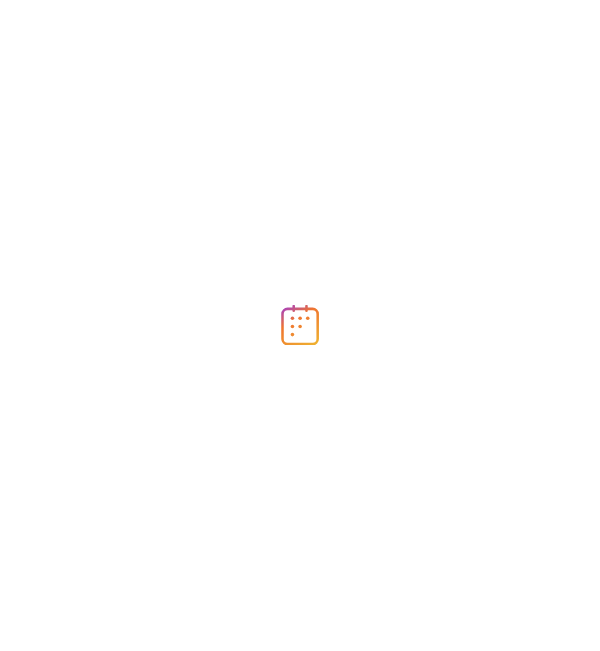 scroll, scrollTop: 0, scrollLeft: 0, axis: both 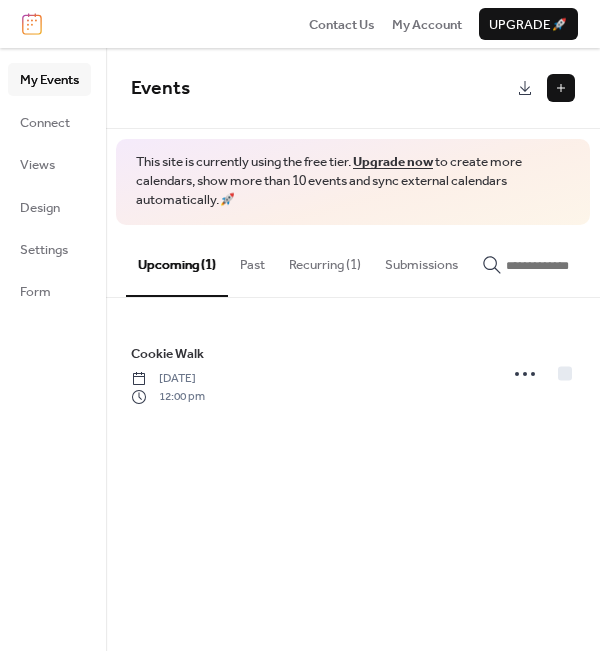 click on "Recurring (1)" at bounding box center (325, 260) 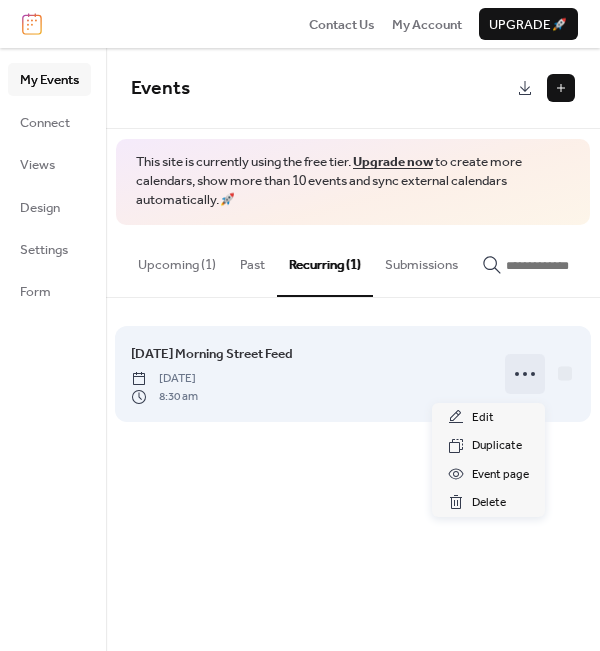 click 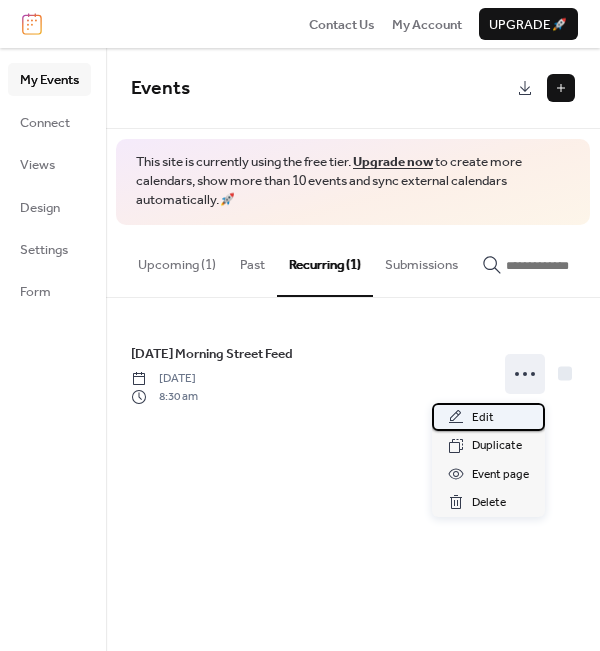 click on "Edit" at bounding box center [488, 417] 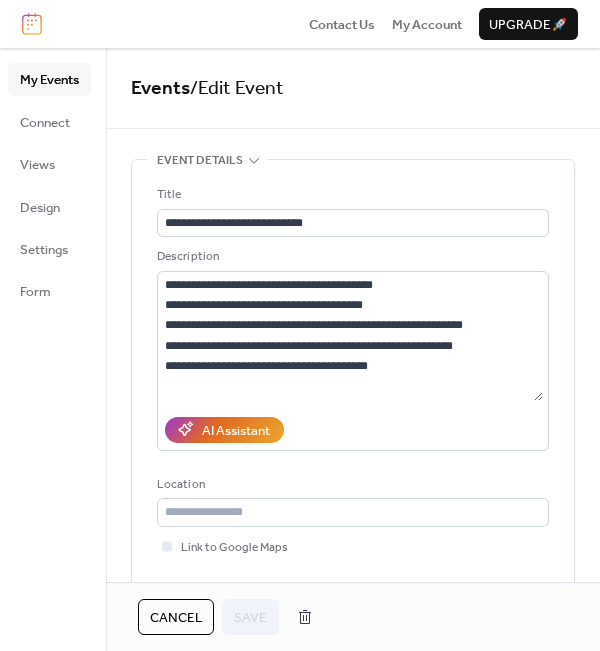 click on "**********" at bounding box center (353, 404) 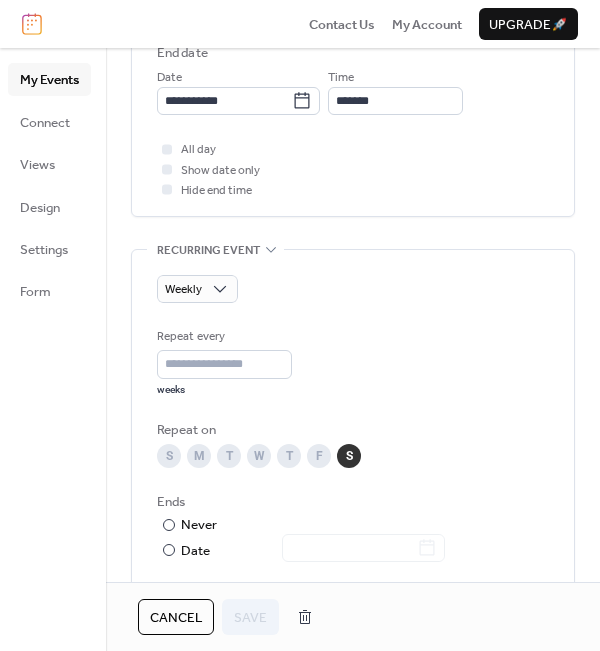 scroll, scrollTop: 720, scrollLeft: 0, axis: vertical 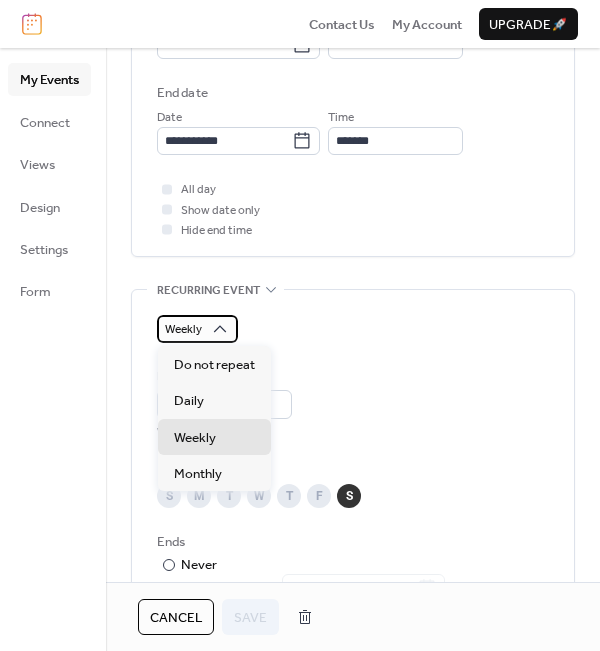 click 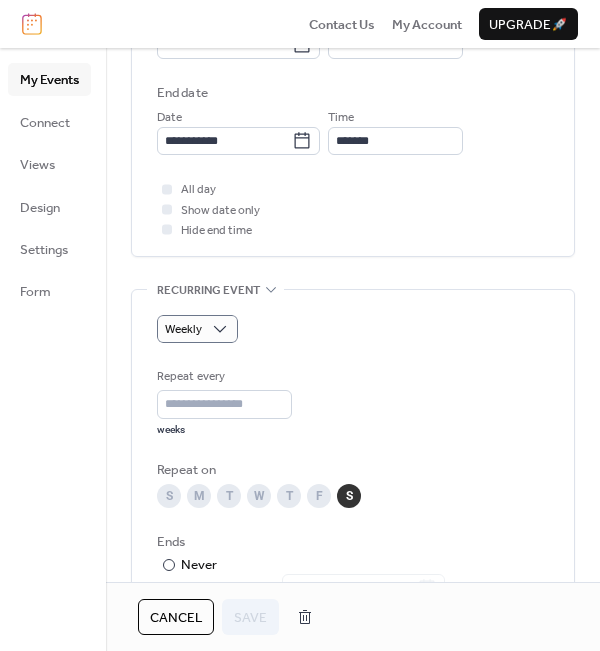 click on "S" at bounding box center (349, 496) 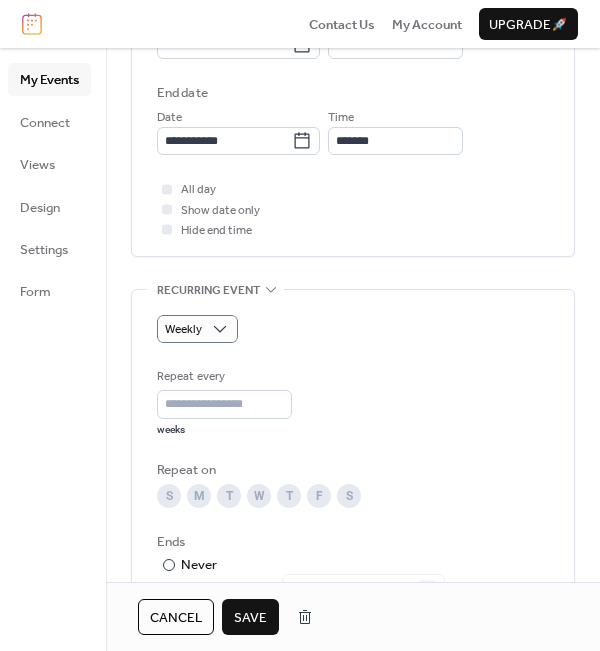 click on "S" at bounding box center [349, 496] 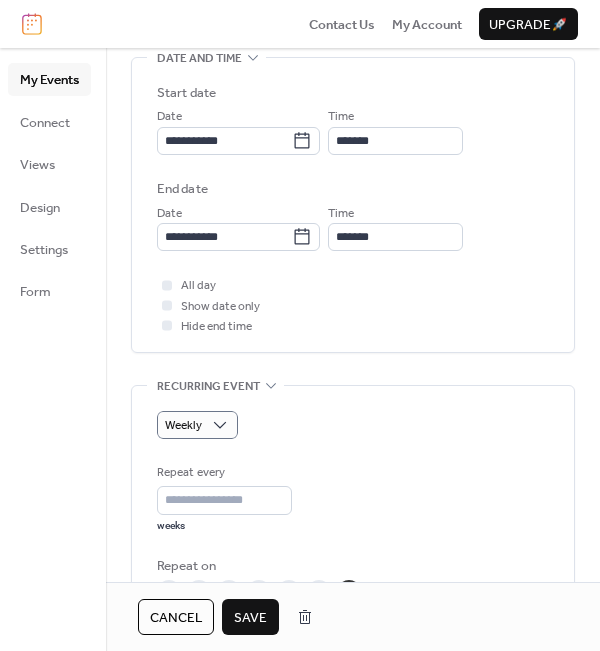 scroll, scrollTop: 640, scrollLeft: 0, axis: vertical 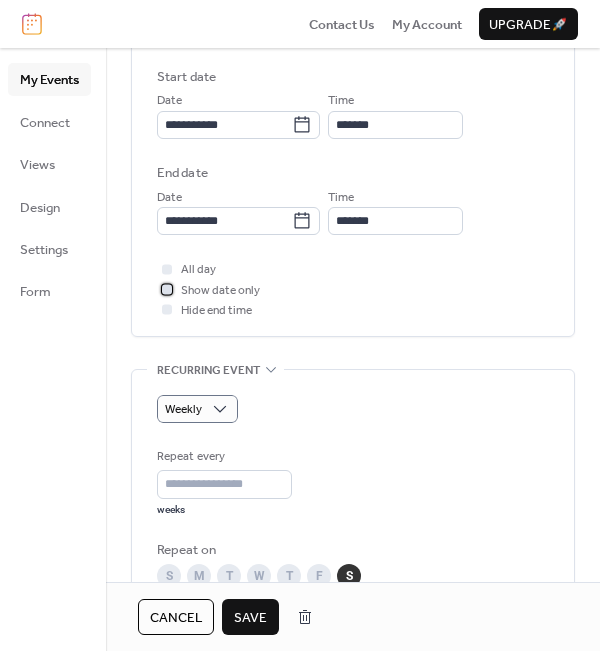 click at bounding box center (167, 289) 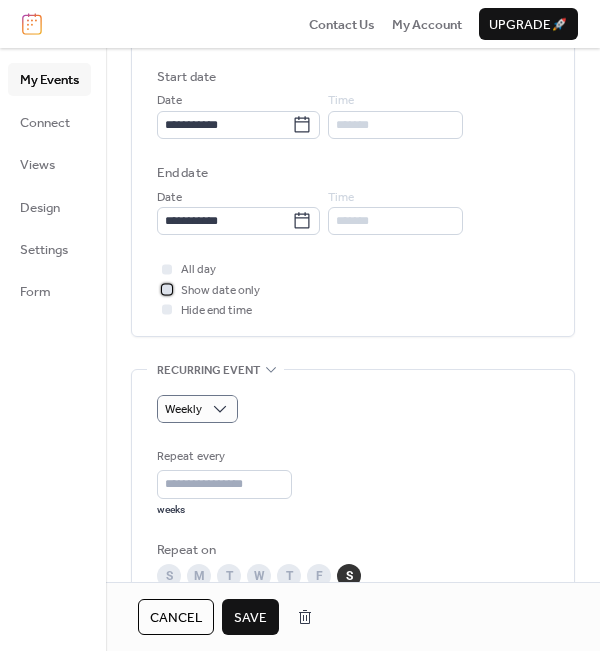 click at bounding box center [167, 289] 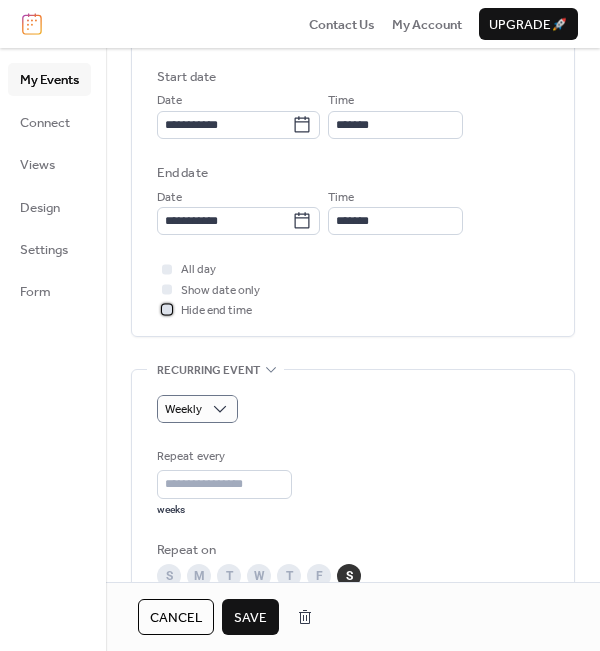 click at bounding box center (167, 310) 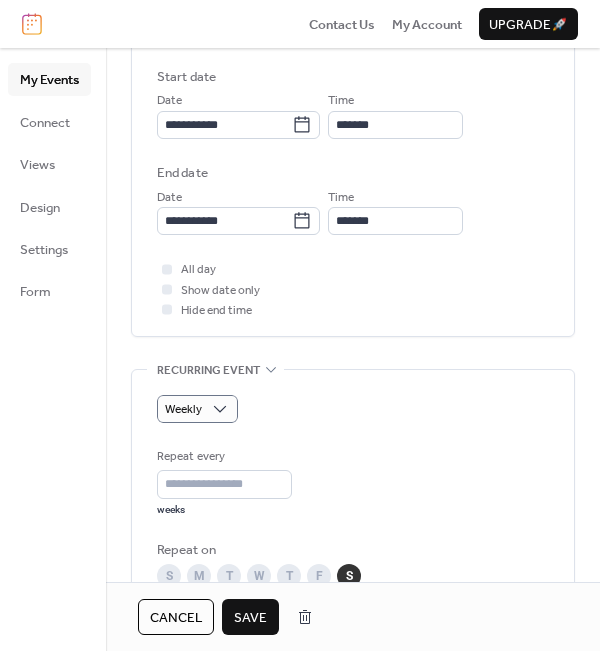 click on "Save" at bounding box center [250, 618] 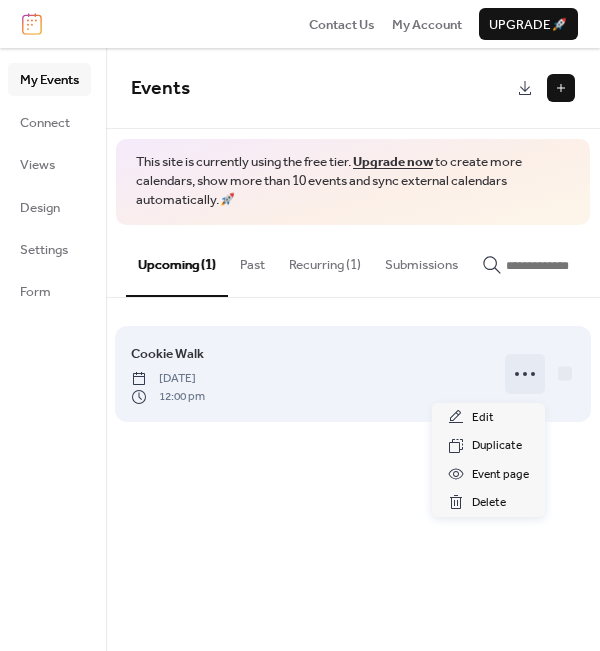 click 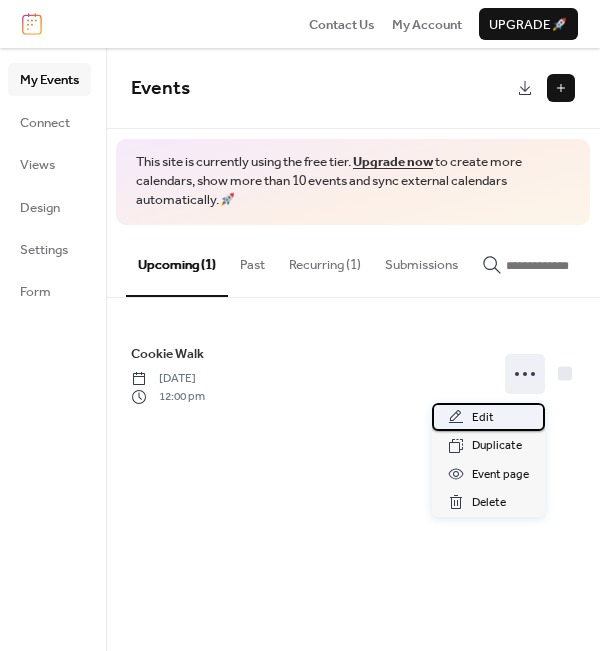 click on "Edit" at bounding box center [488, 417] 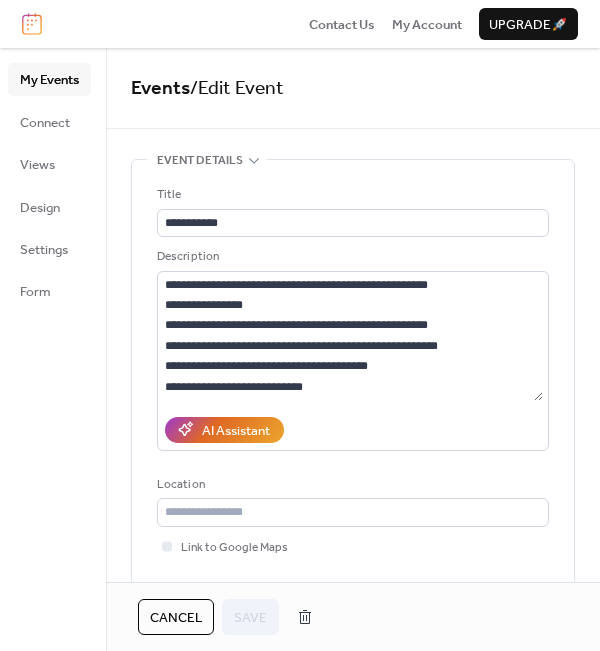 click on "**********" at bounding box center (353, 404) 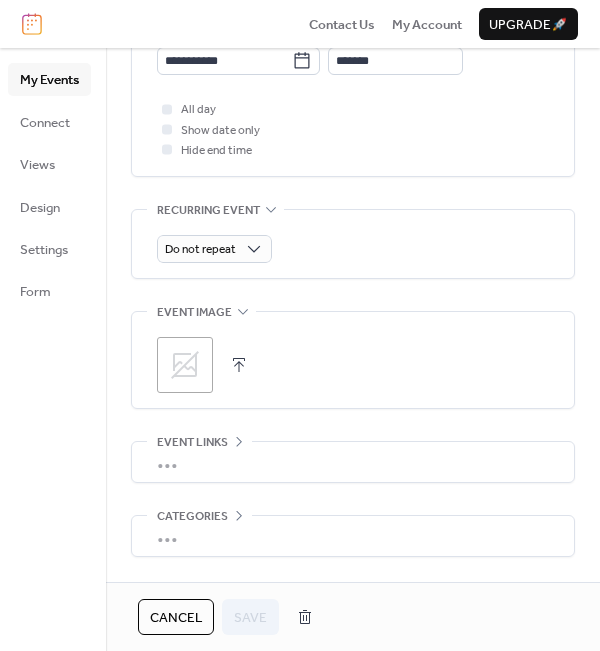 scroll, scrollTop: 840, scrollLeft: 0, axis: vertical 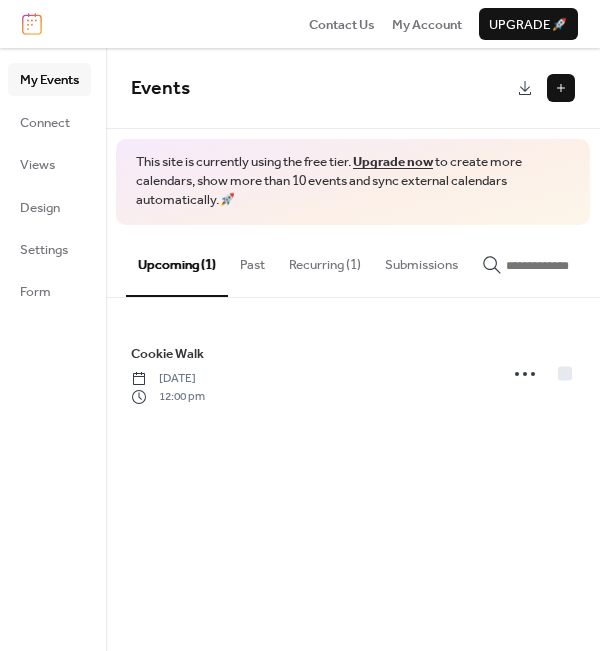 click on "Recurring (1)" at bounding box center [325, 260] 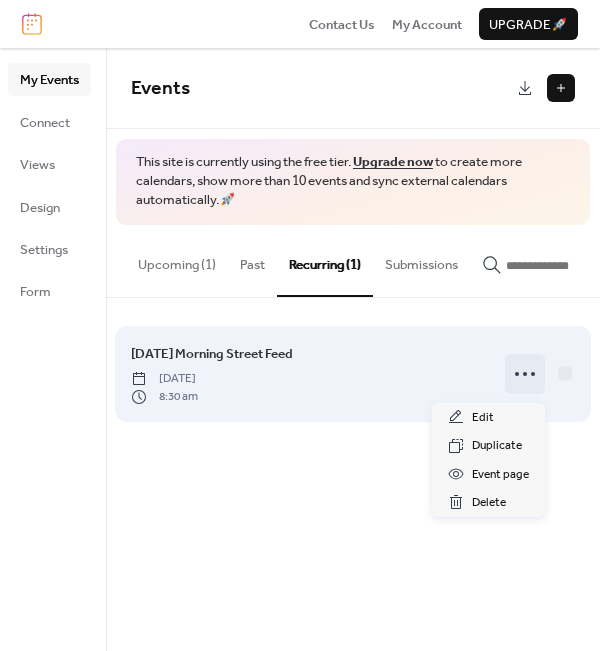 click 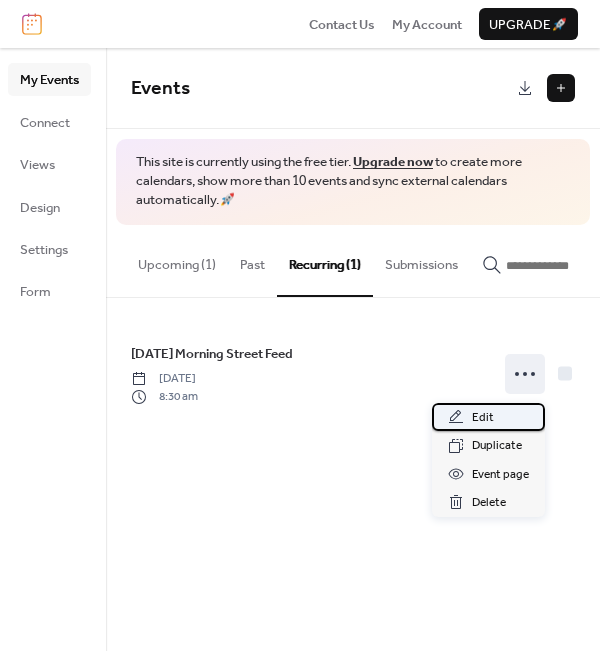 click on "Edit" at bounding box center [483, 418] 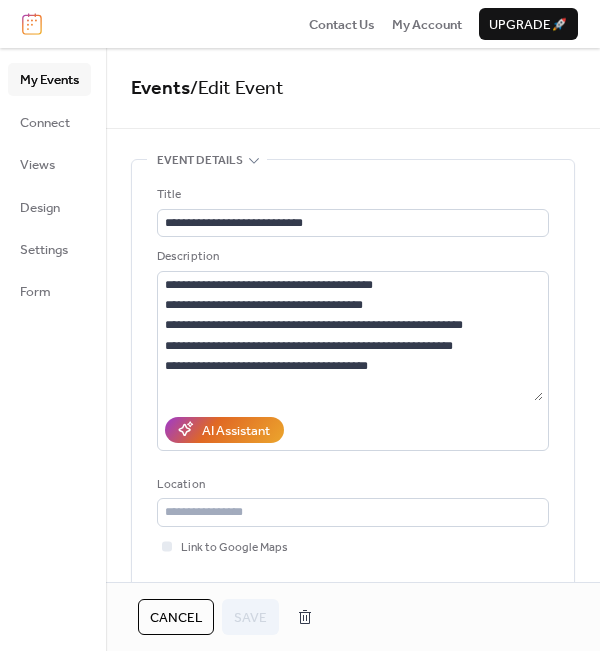 click on "**********" at bounding box center [353, 404] 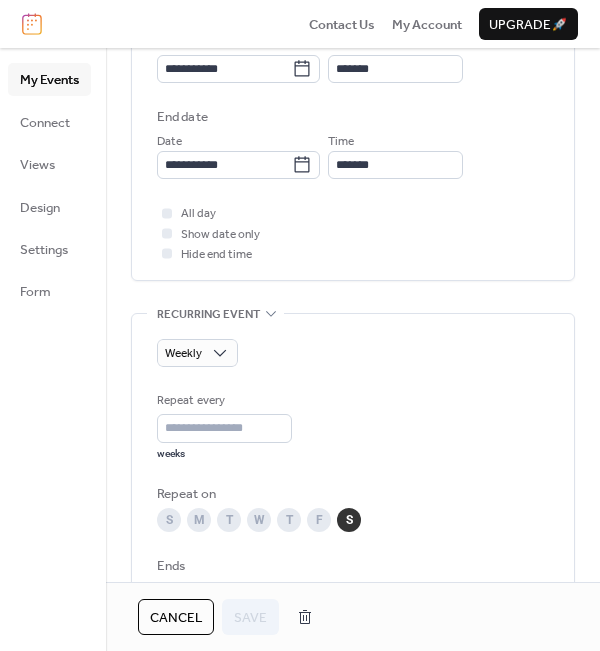 scroll, scrollTop: 680, scrollLeft: 0, axis: vertical 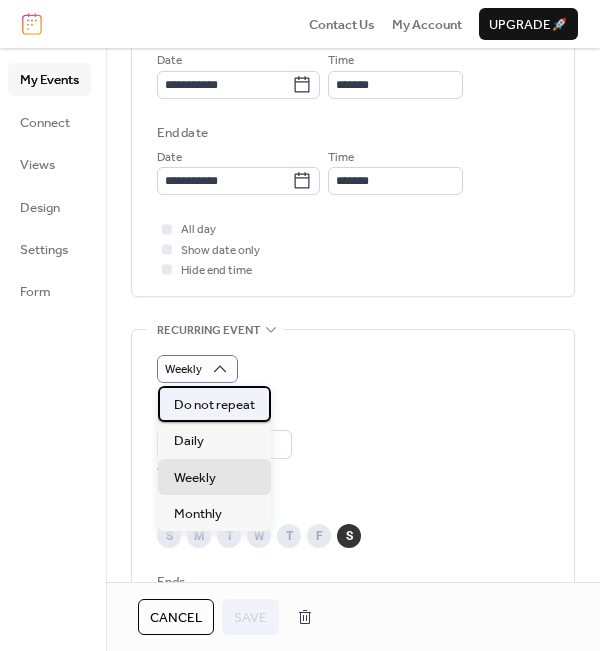 click on "Do not repeat" at bounding box center (214, 405) 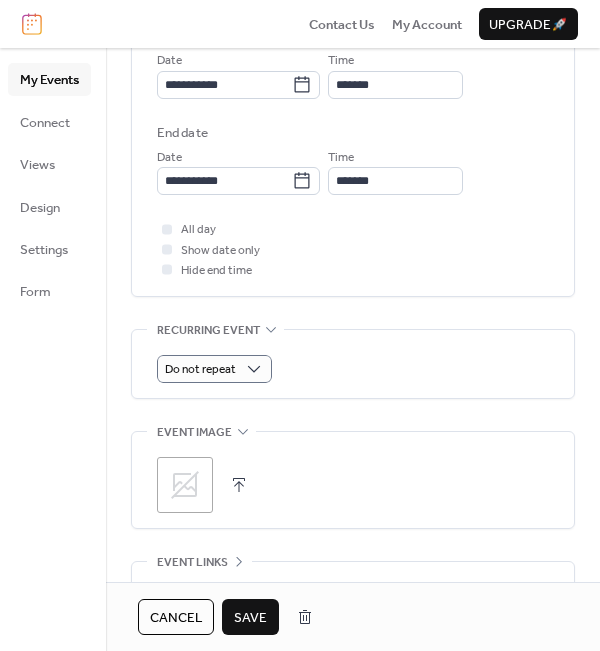 click on "Save" at bounding box center [250, 618] 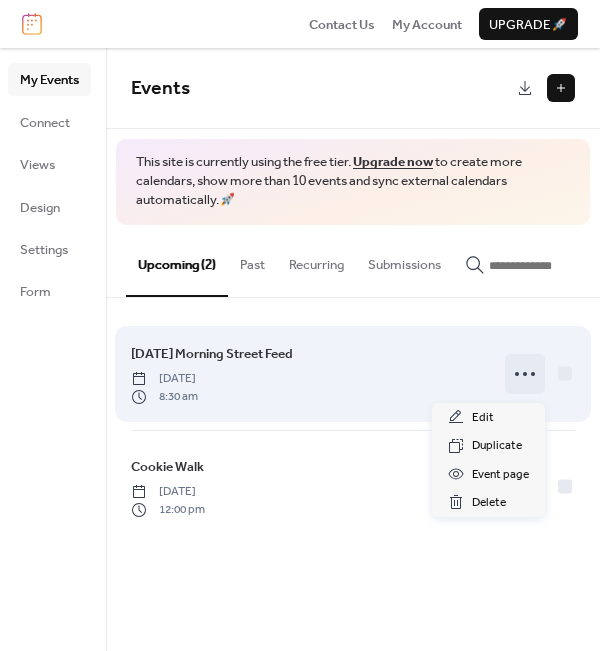click at bounding box center [525, 374] 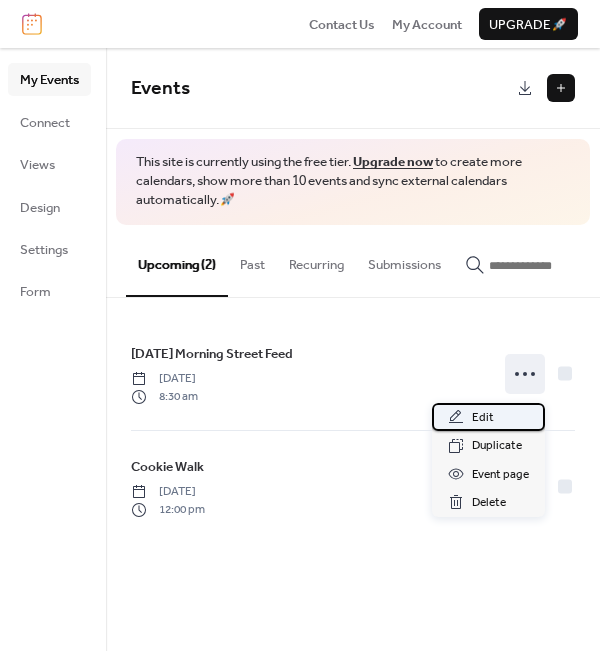 click on "Edit" at bounding box center (488, 417) 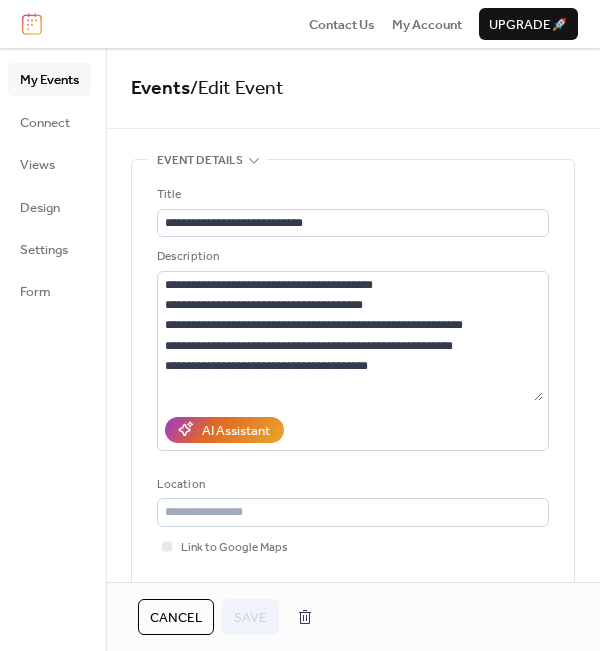 click on "**********" at bounding box center [353, 404] 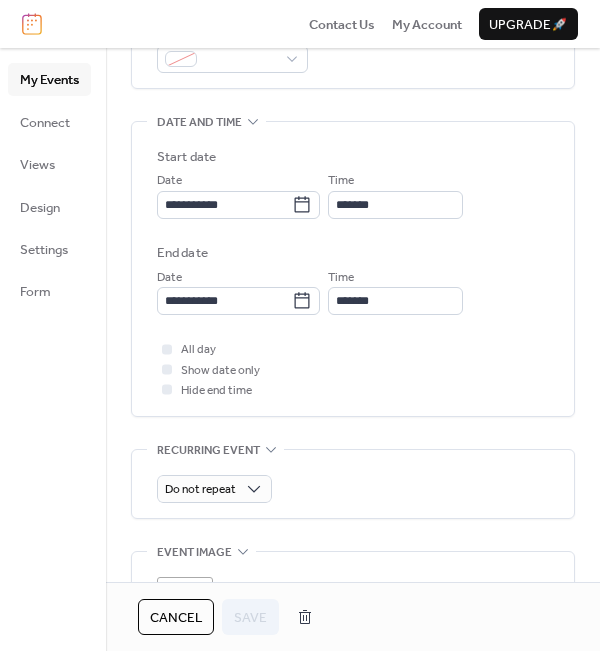 scroll, scrollTop: 600, scrollLeft: 0, axis: vertical 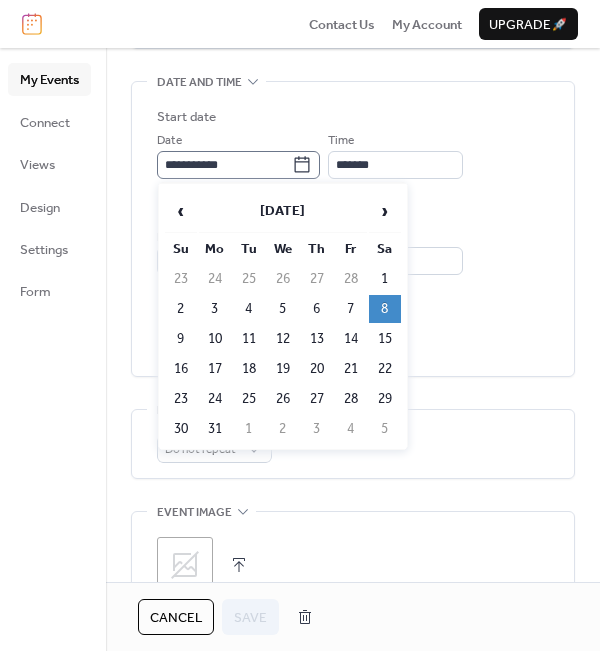 click 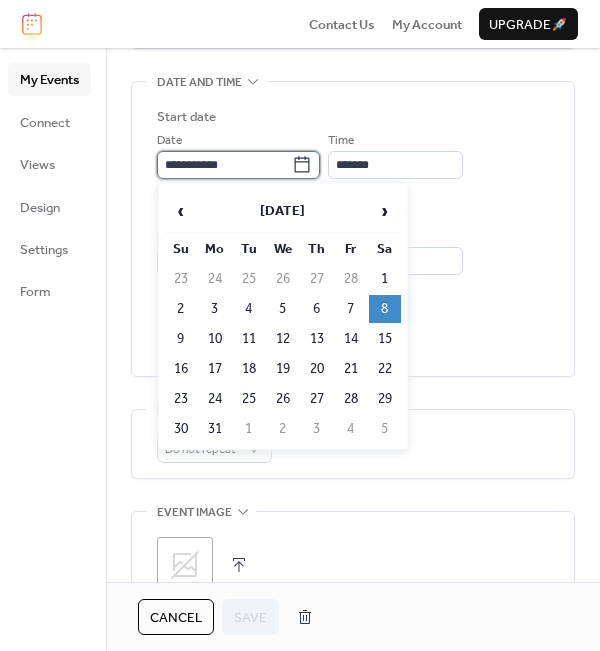 click on "**********" at bounding box center [224, 165] 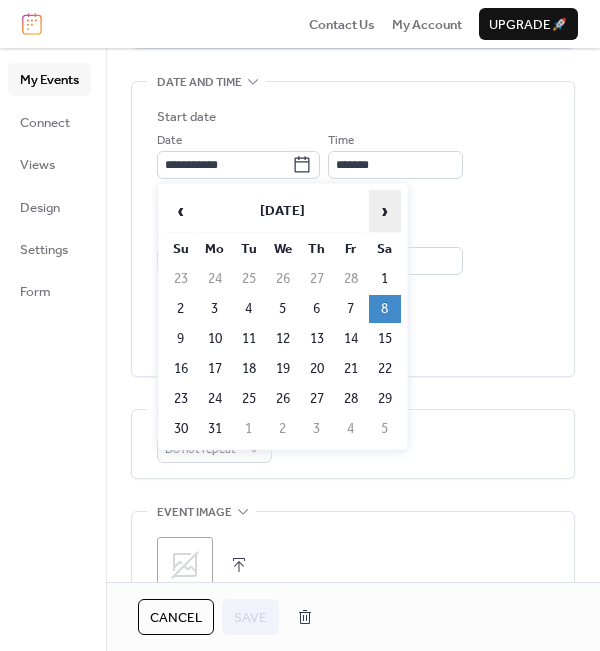 click on "›" at bounding box center [385, 211] 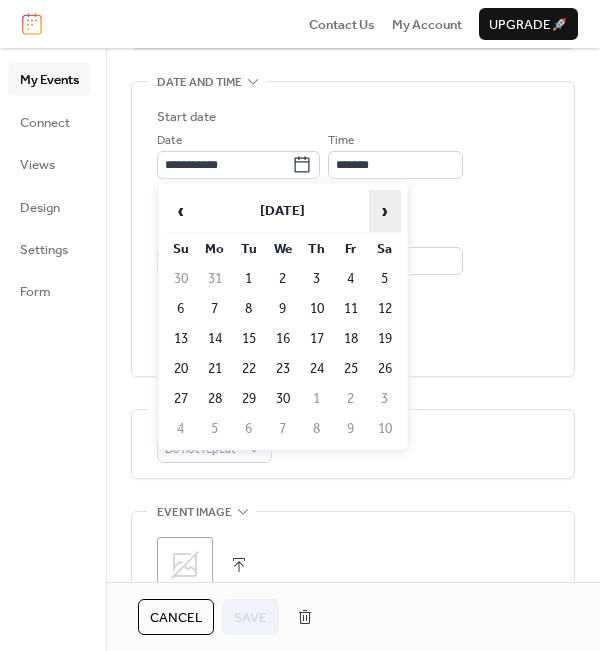 click on "›" at bounding box center (385, 211) 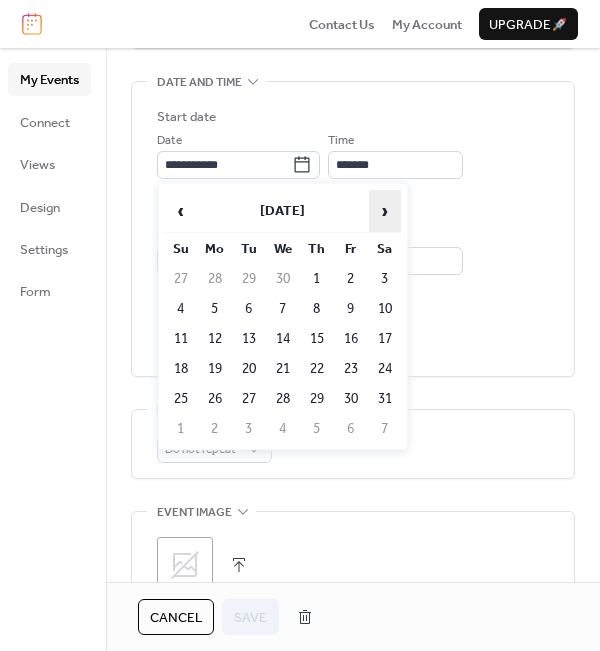 click on "›" at bounding box center [385, 211] 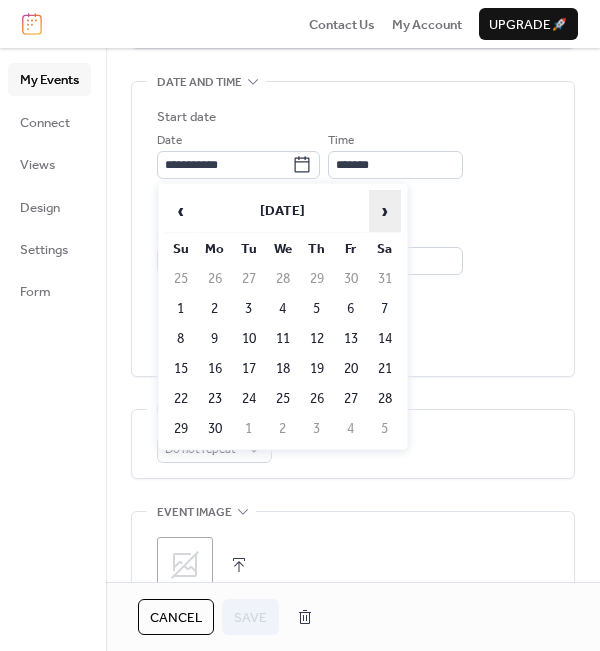 click on "›" at bounding box center [385, 211] 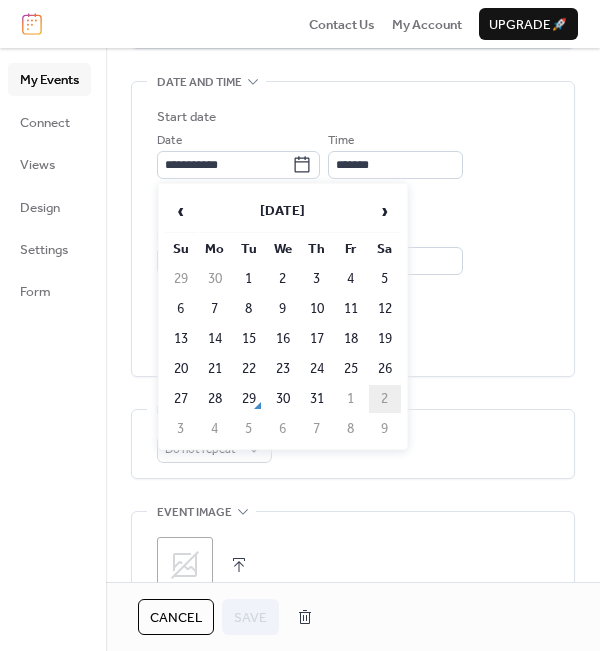 click on "2" at bounding box center [385, 399] 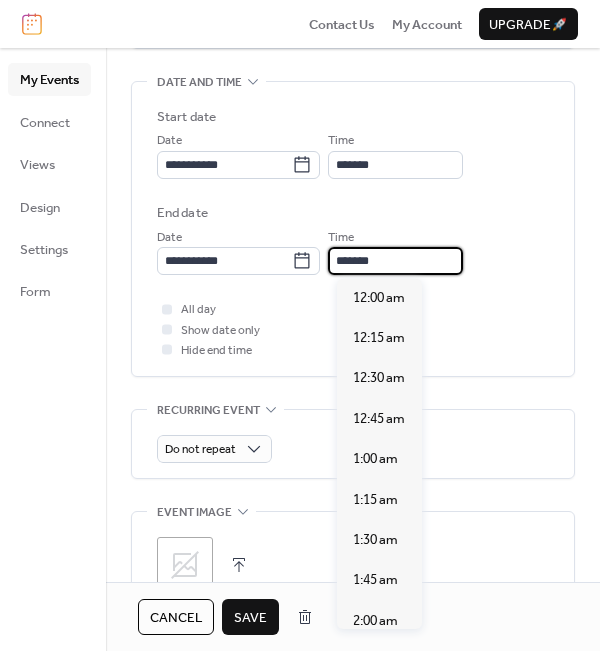 click on "*******" at bounding box center [395, 261] 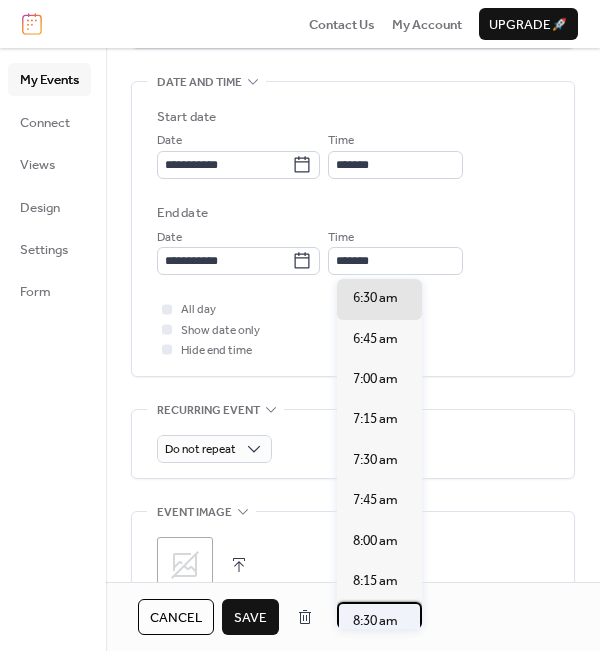 click on "8:30 am" at bounding box center [375, 621] 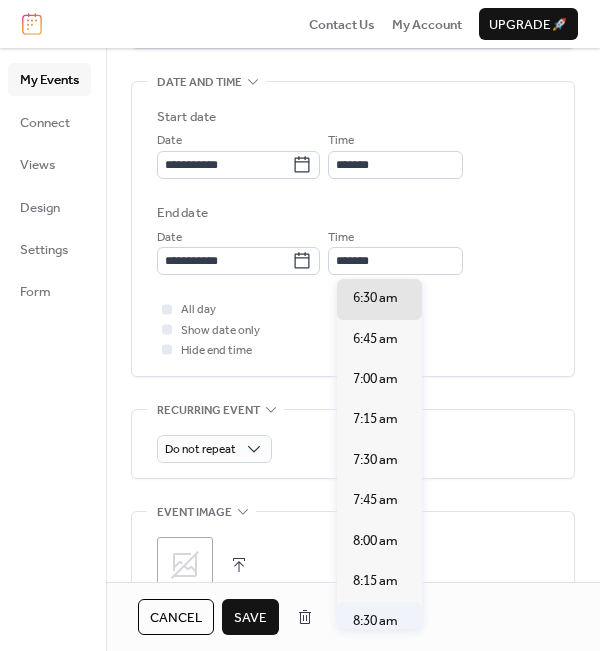type on "*******" 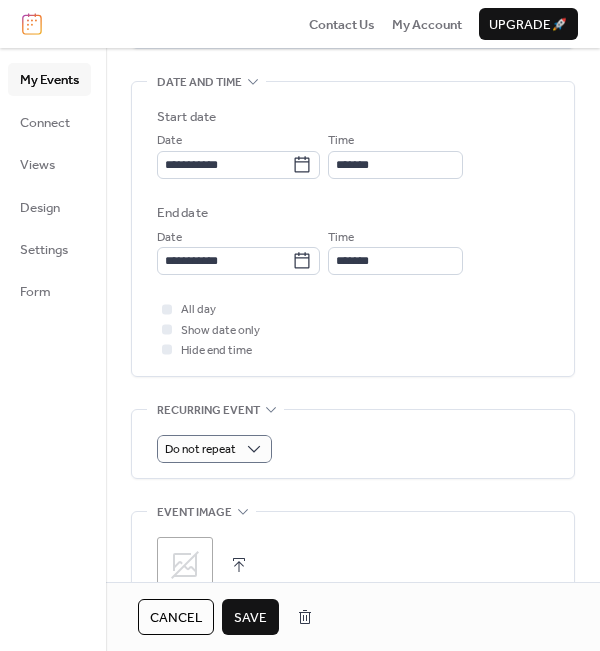 click 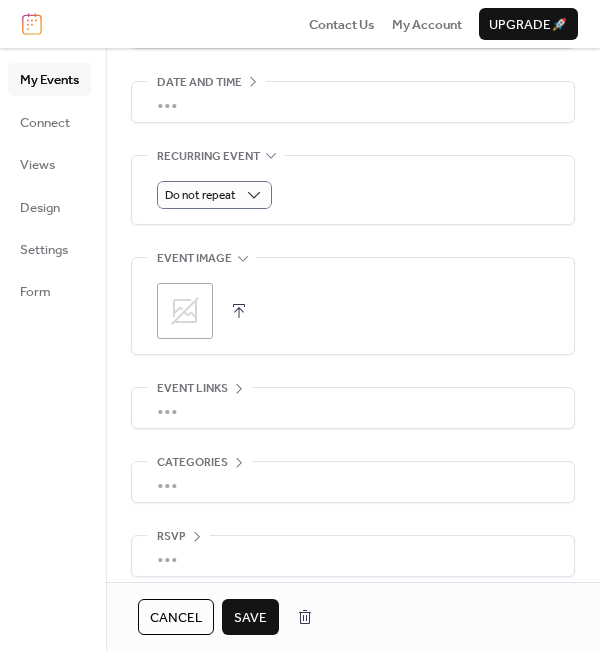 click on "•••" at bounding box center [353, 102] 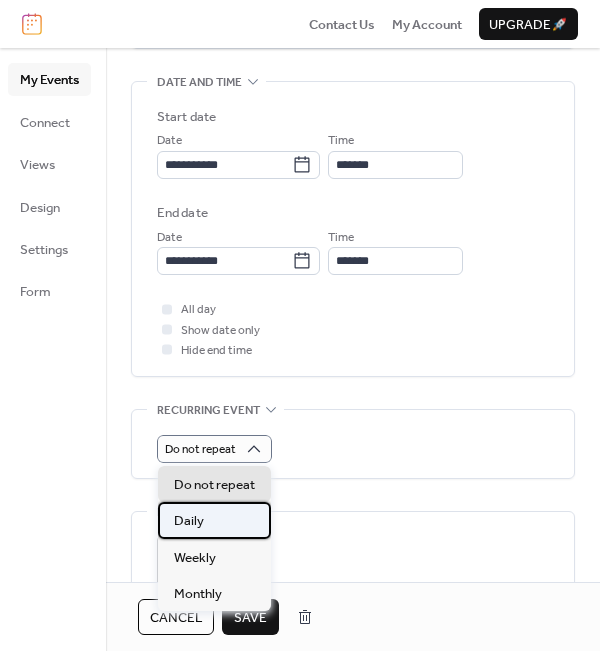 click on "Daily" at bounding box center [214, 520] 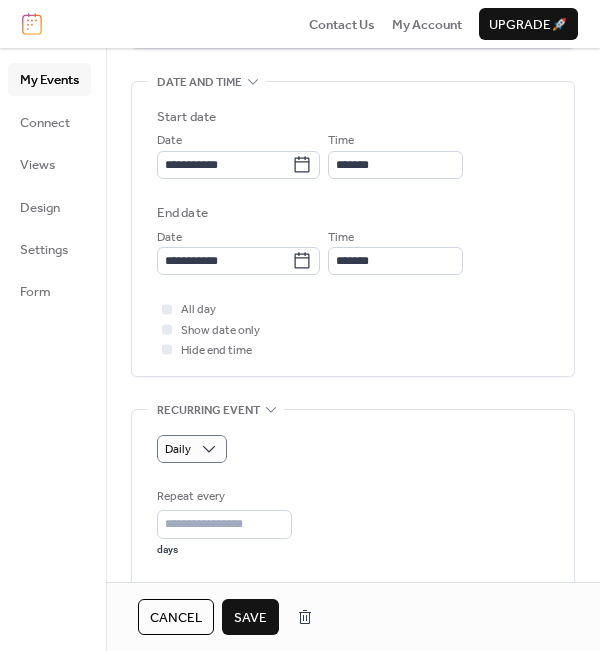 click on "Daily" at bounding box center (353, 449) 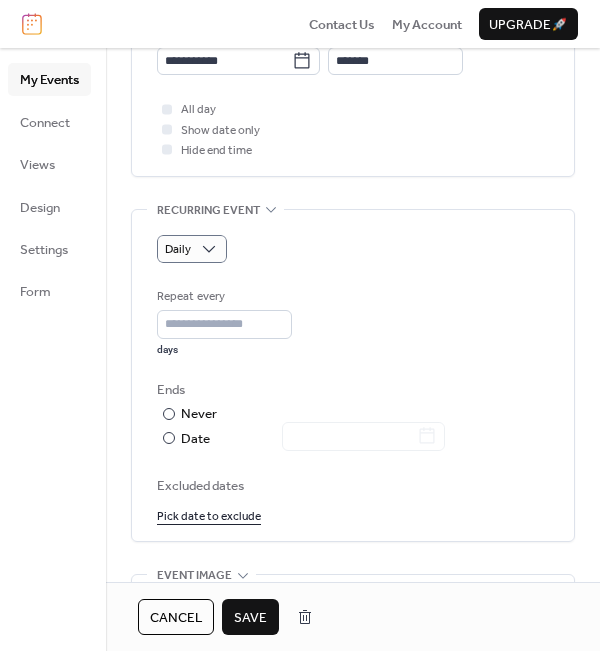 scroll, scrollTop: 840, scrollLeft: 0, axis: vertical 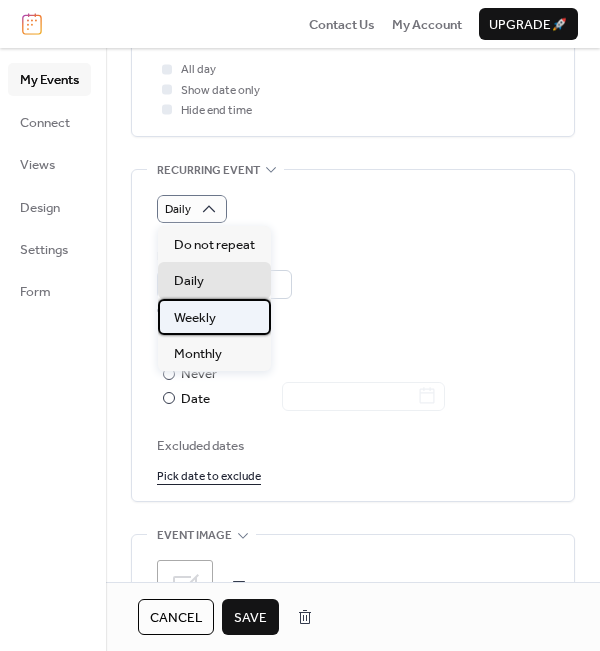 click on "Weekly" at bounding box center (195, 318) 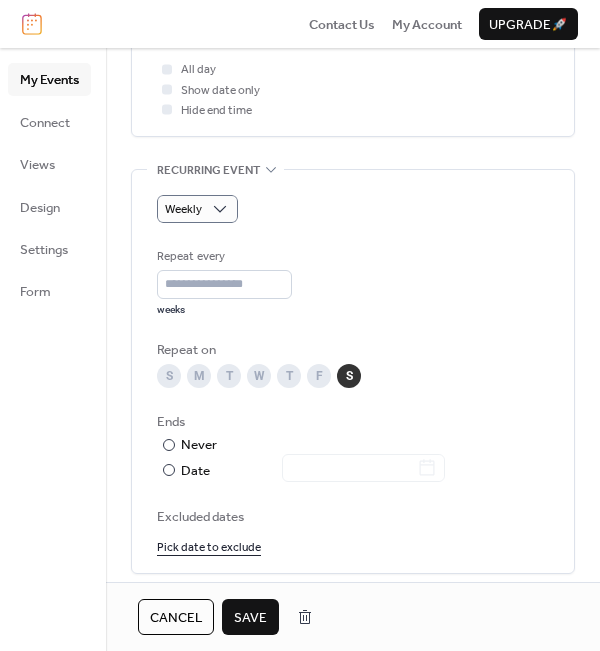 click on "F" at bounding box center [319, 376] 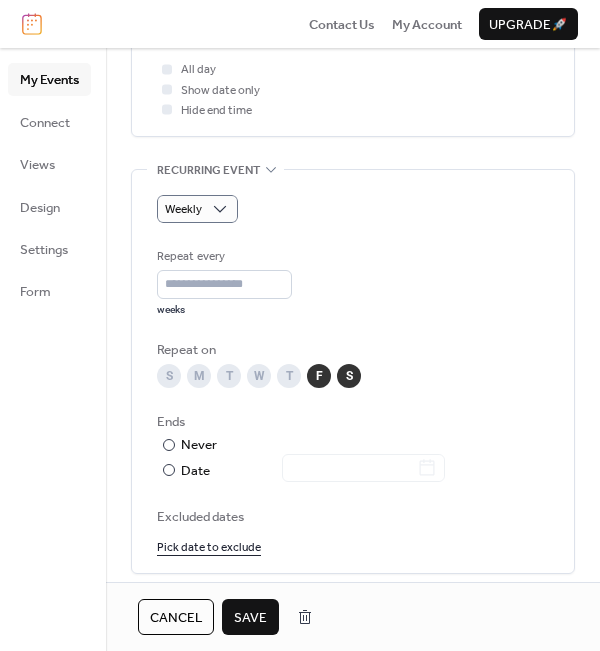 click on "F" at bounding box center [319, 376] 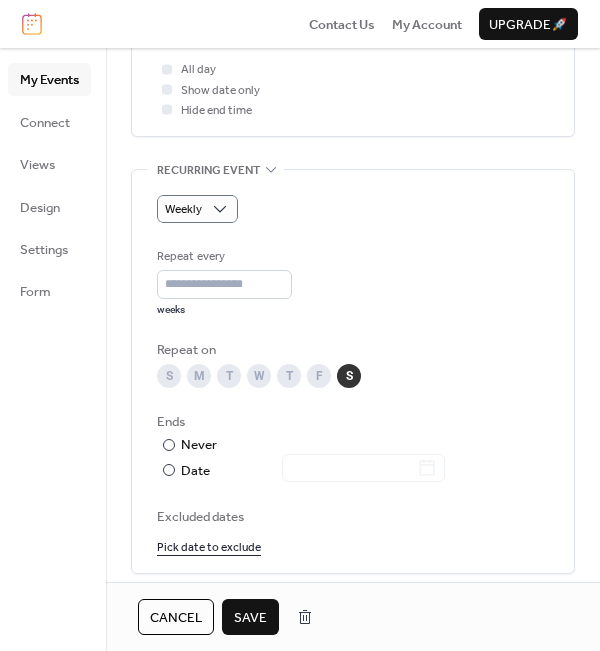 click on "S" at bounding box center (349, 376) 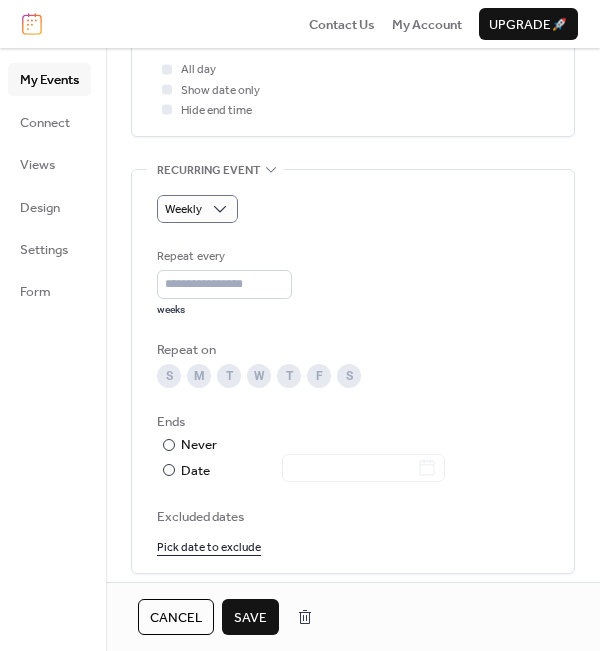 click on "S" at bounding box center [169, 376] 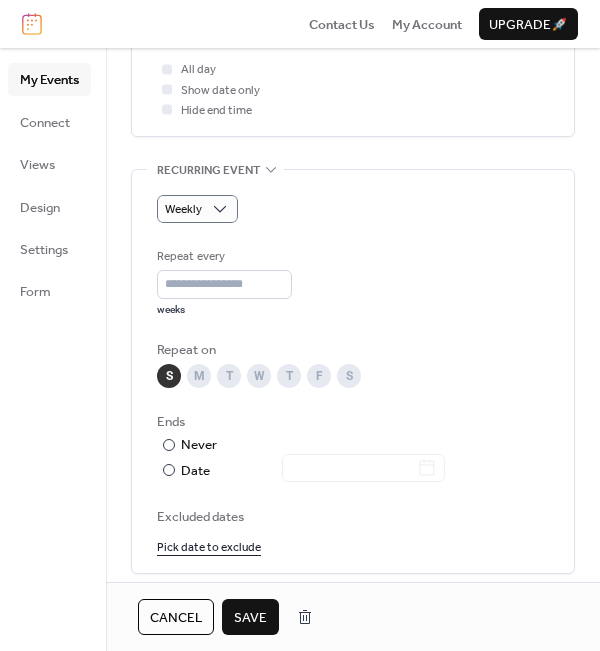 click on "M" at bounding box center (199, 376) 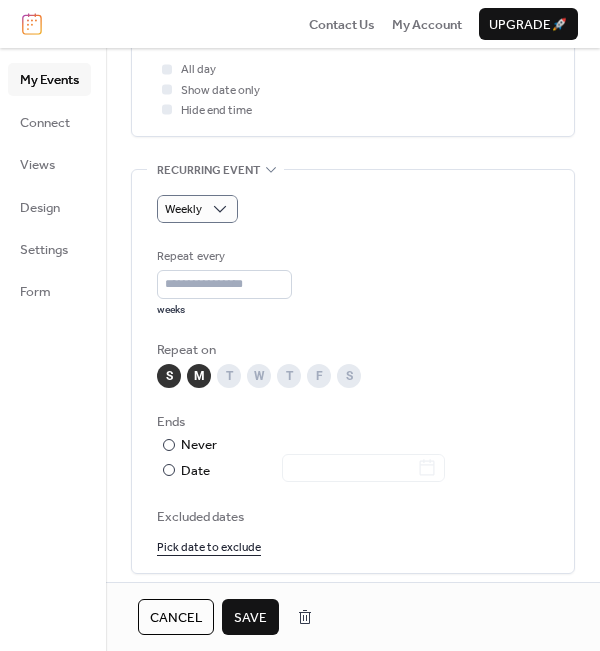 click on "M" at bounding box center (199, 376) 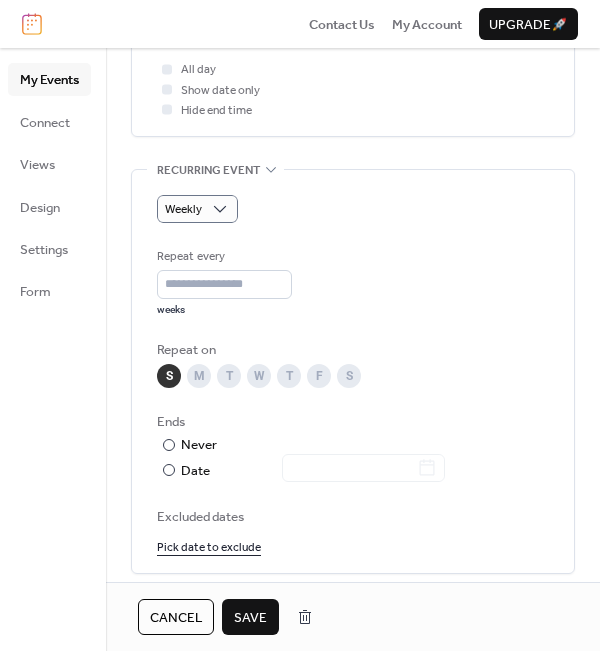 click on "Save" at bounding box center [250, 618] 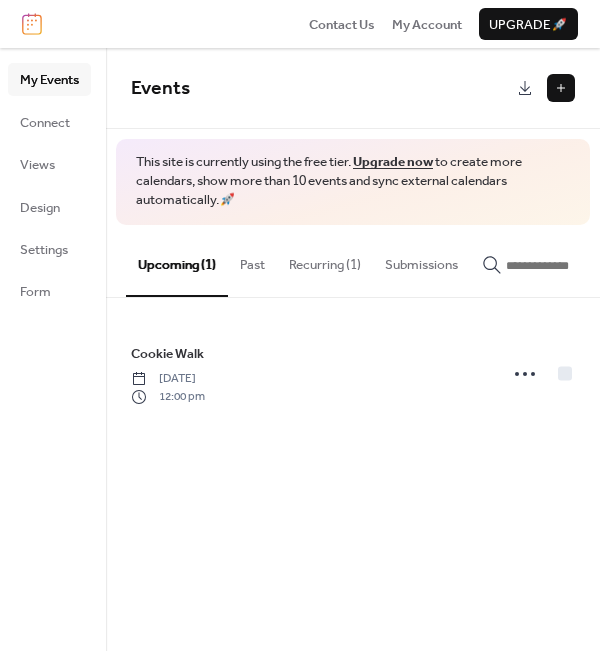 click on "Recurring (1)" at bounding box center [325, 260] 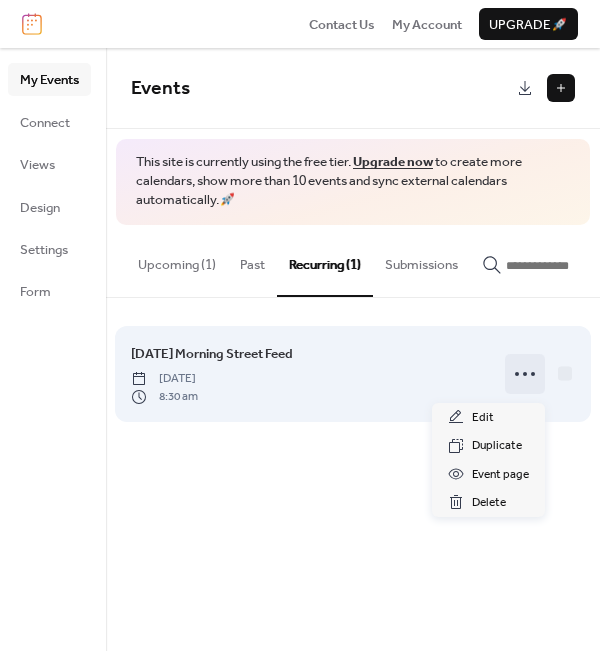 click 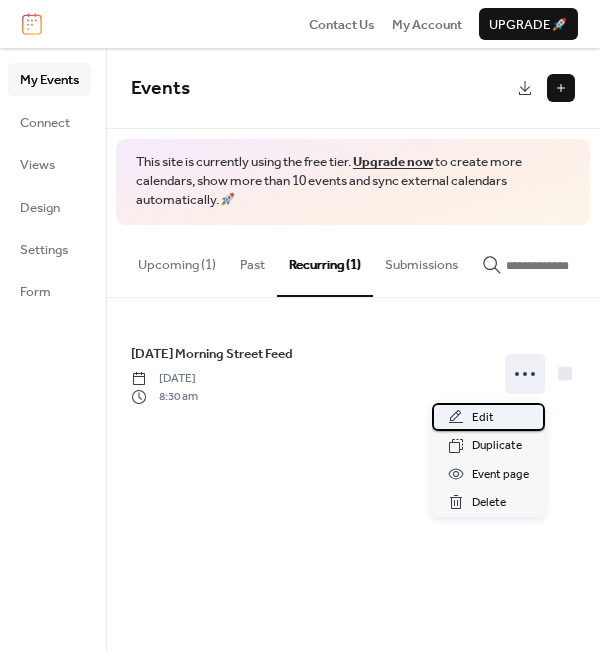 click on "Edit" at bounding box center [488, 417] 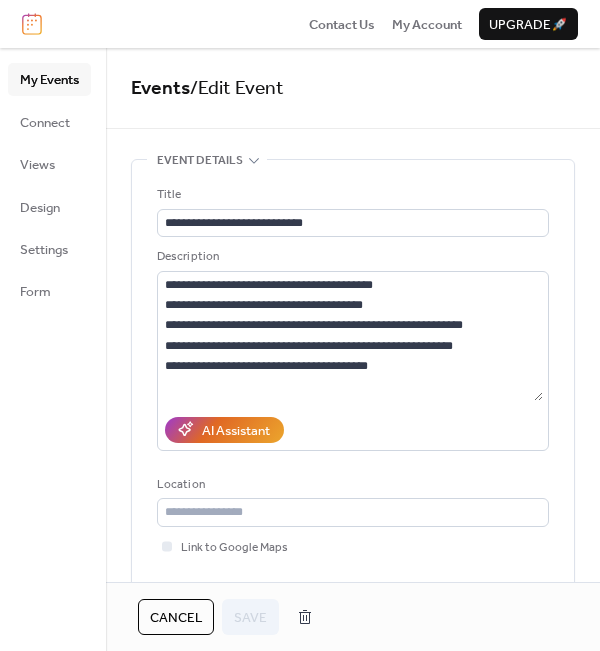 click on "**********" at bounding box center [353, 404] 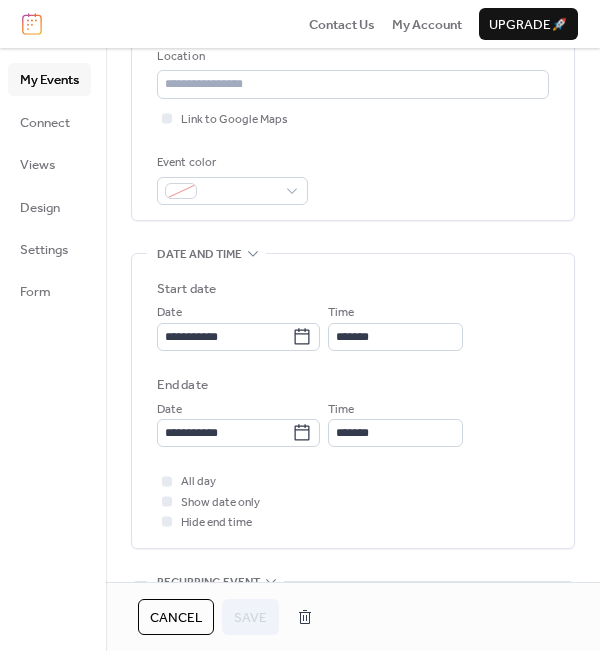 scroll, scrollTop: 440, scrollLeft: 0, axis: vertical 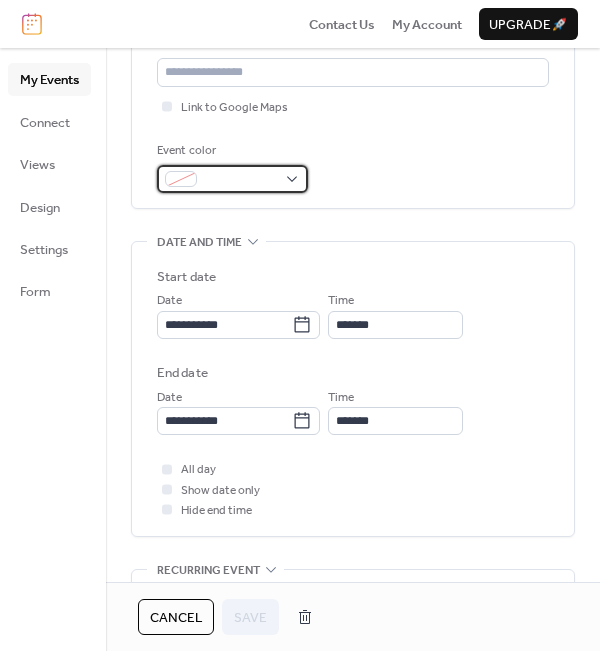 click at bounding box center (232, 179) 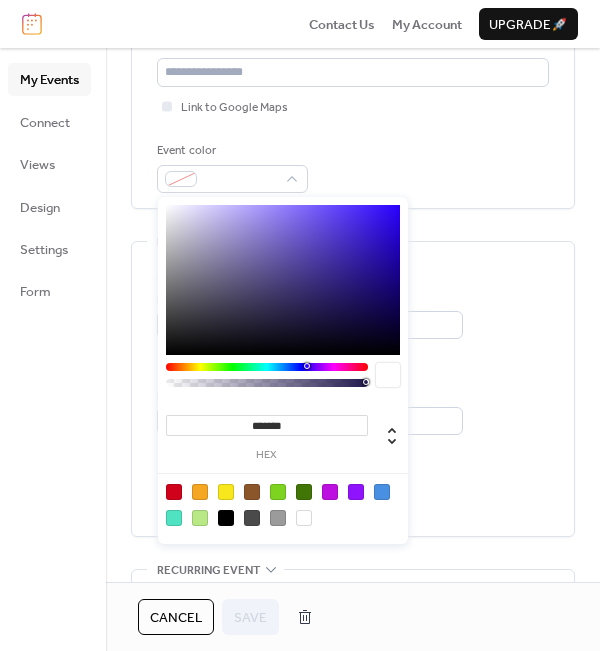 type on "*******" 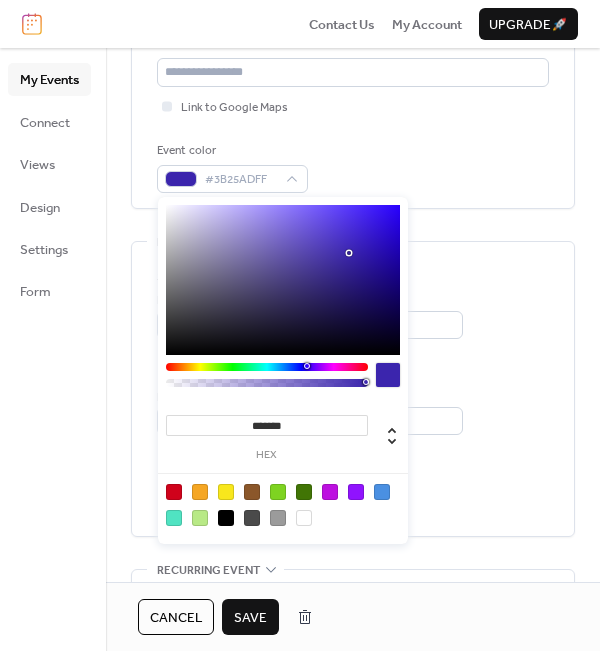 click at bounding box center [283, 280] 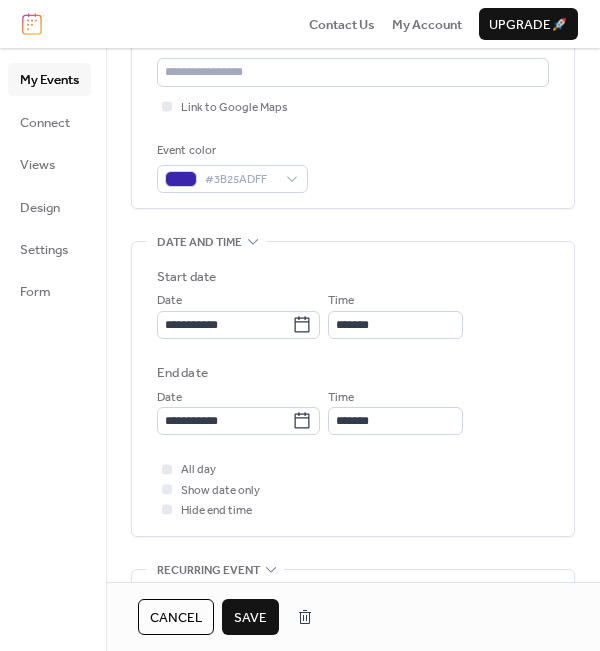 click on "**********" at bounding box center (353, 351) 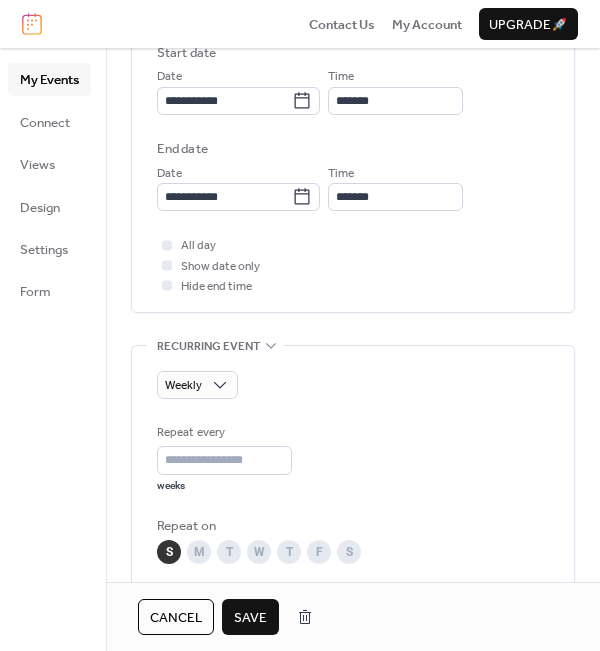 scroll, scrollTop: 680, scrollLeft: 0, axis: vertical 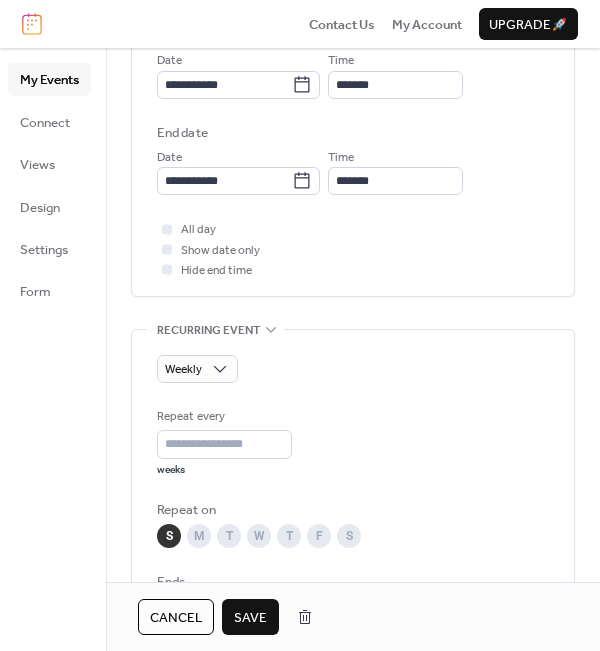 click on "S" at bounding box center (349, 536) 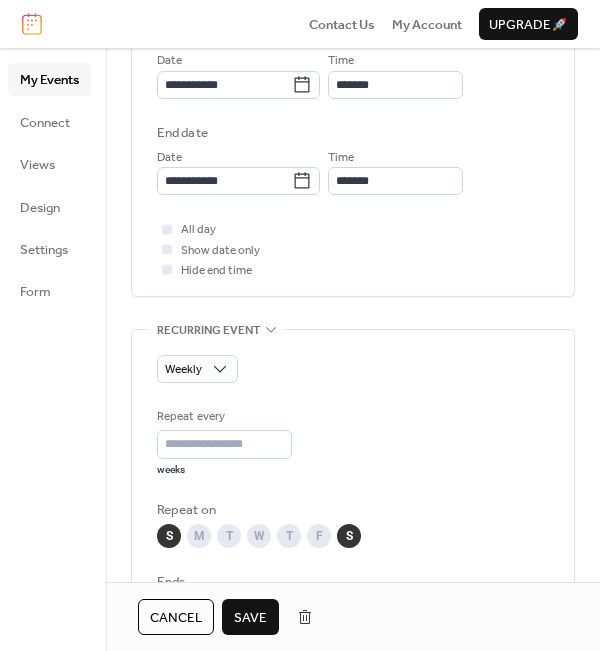 click on "S" at bounding box center (169, 536) 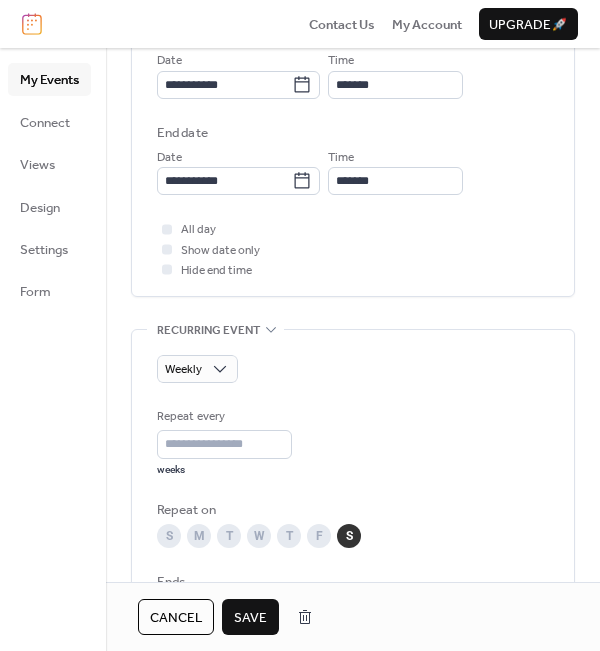 click on "Weekly Repeat every * weeks Repeat on S M T W T F S Ends ​ Never ​ Date Excluded dates   Pick date to exclude" at bounding box center [353, 536] 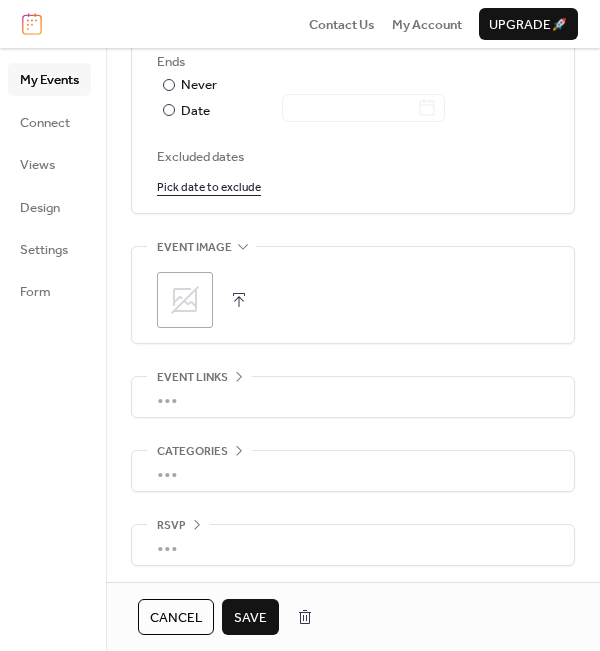 scroll, scrollTop: 1201, scrollLeft: 0, axis: vertical 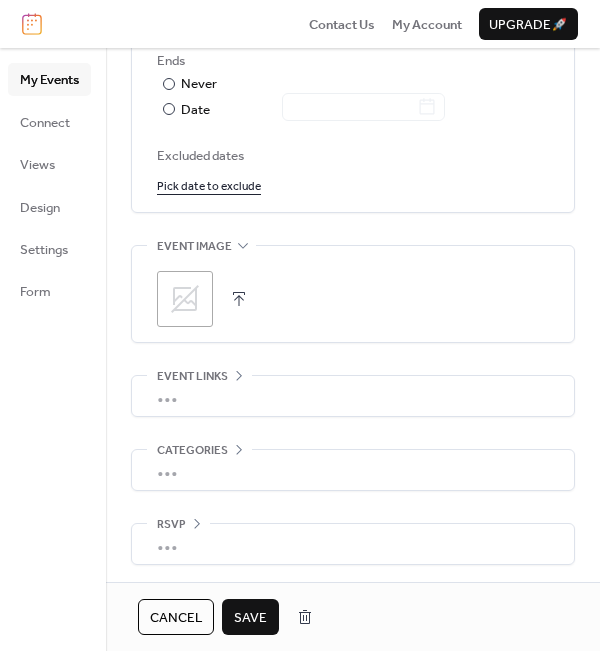 click on "•••" at bounding box center (353, 470) 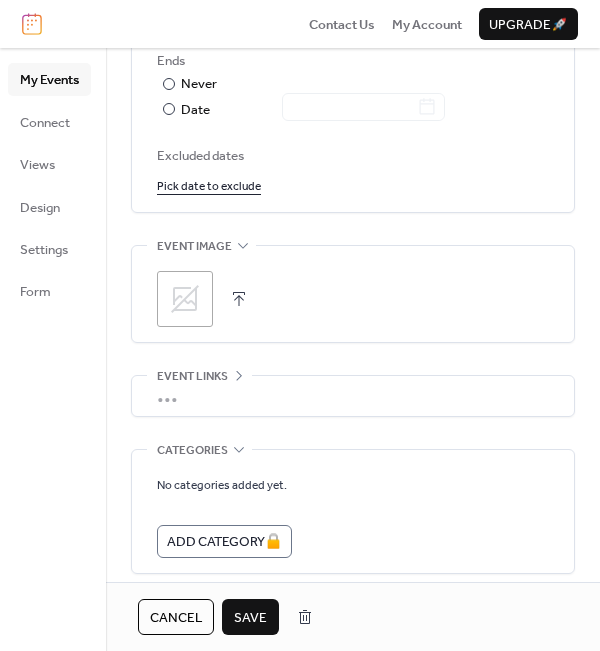 scroll, scrollTop: 1201, scrollLeft: 0, axis: vertical 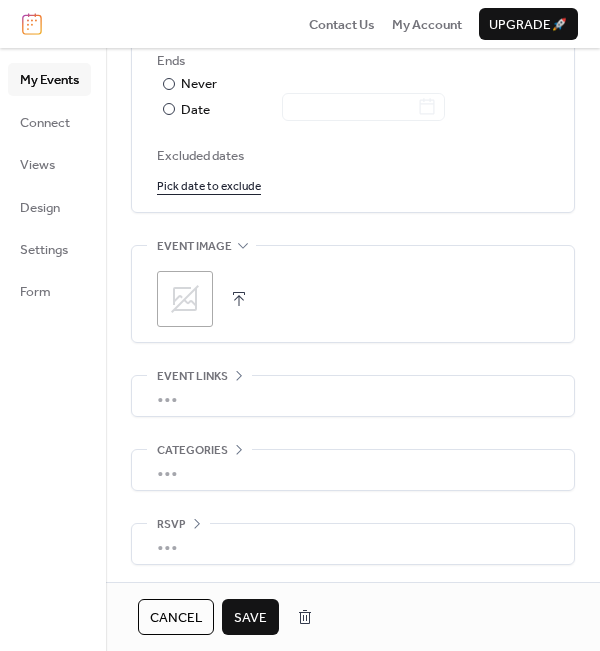 click on "•••" at bounding box center (353, 544) 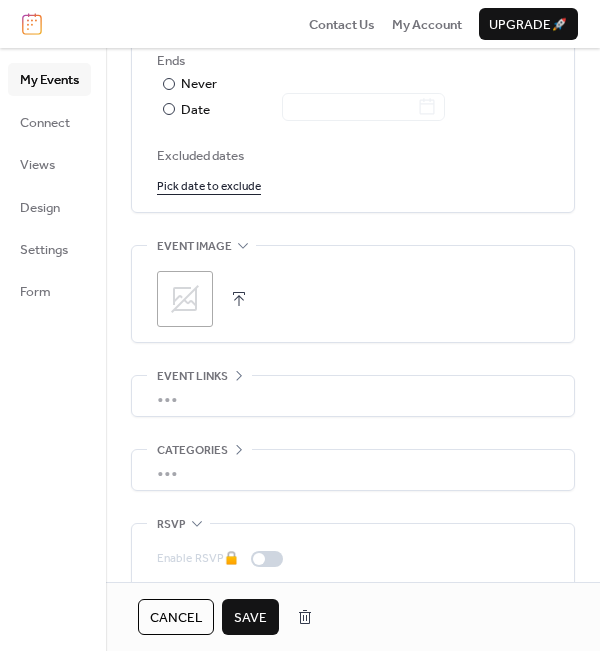 click on "Enable RSVP  🔒 Limit number of guests" at bounding box center [353, 576] 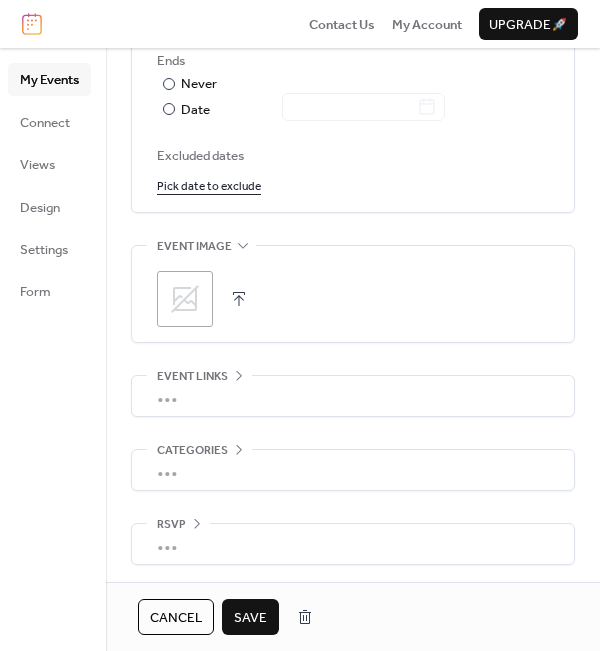 scroll, scrollTop: 1201, scrollLeft: 0, axis: vertical 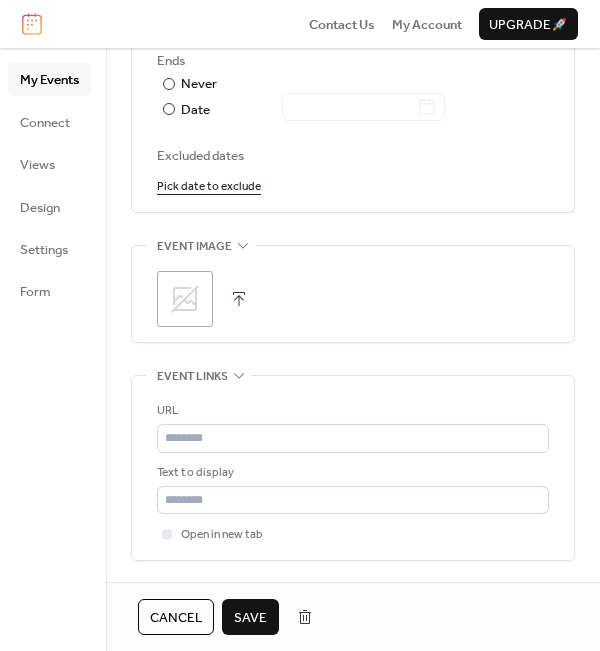 click 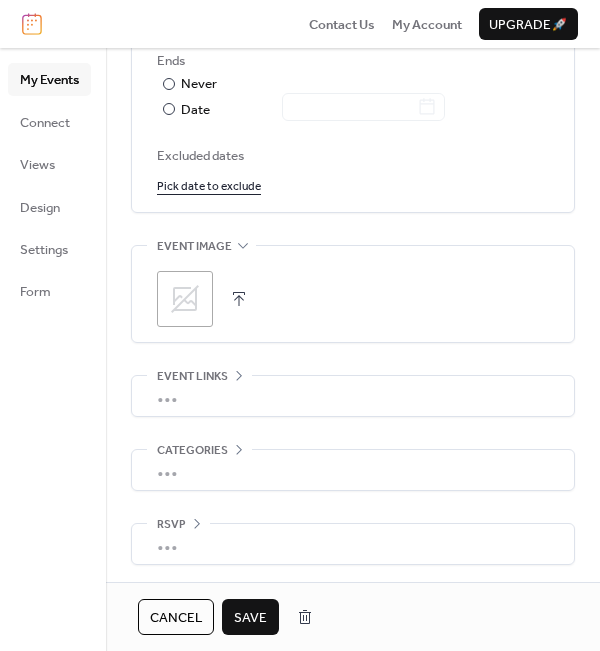 scroll, scrollTop: 1201, scrollLeft: 0, axis: vertical 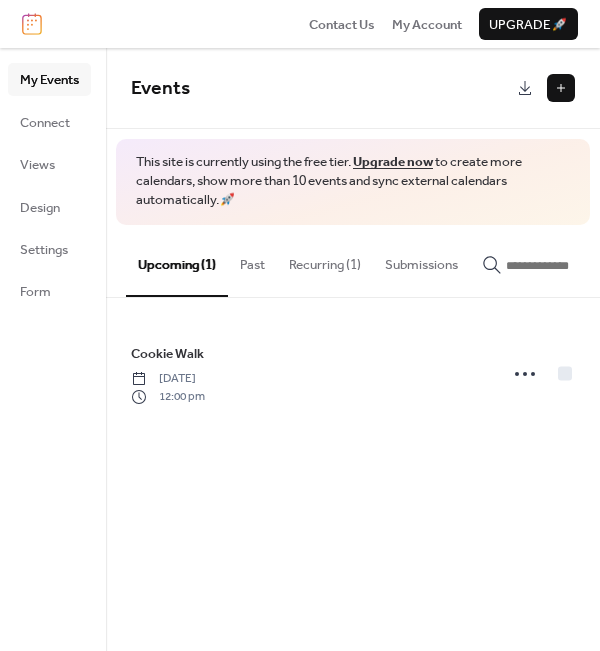 click on "Recurring (1)" at bounding box center [325, 260] 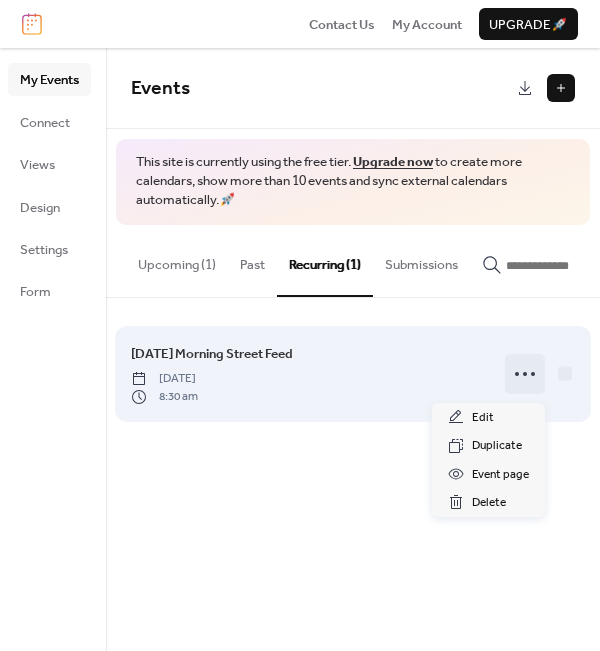 click 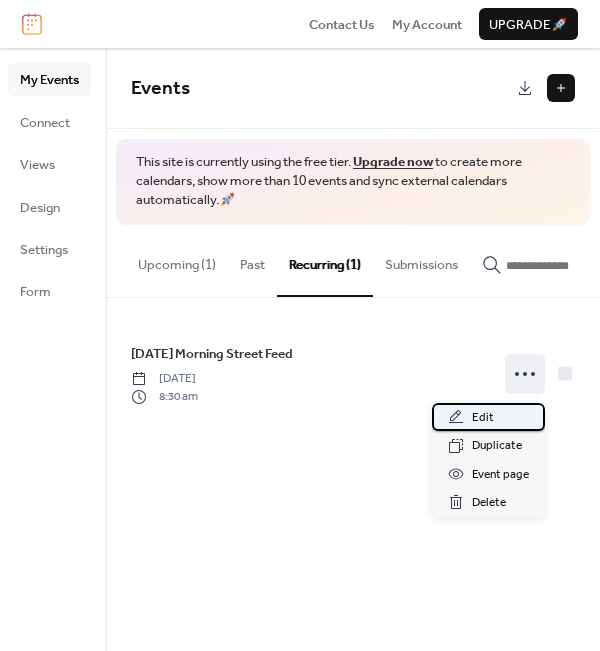 click on "Edit" at bounding box center [488, 417] 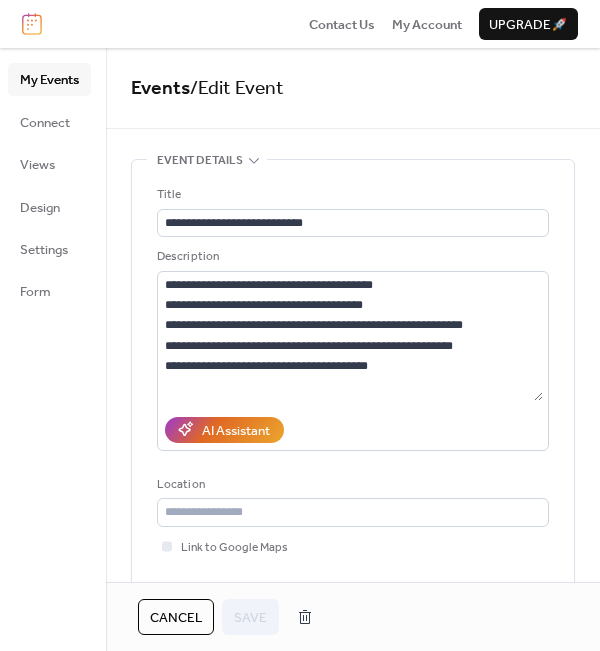 click on "**********" at bounding box center [353, 404] 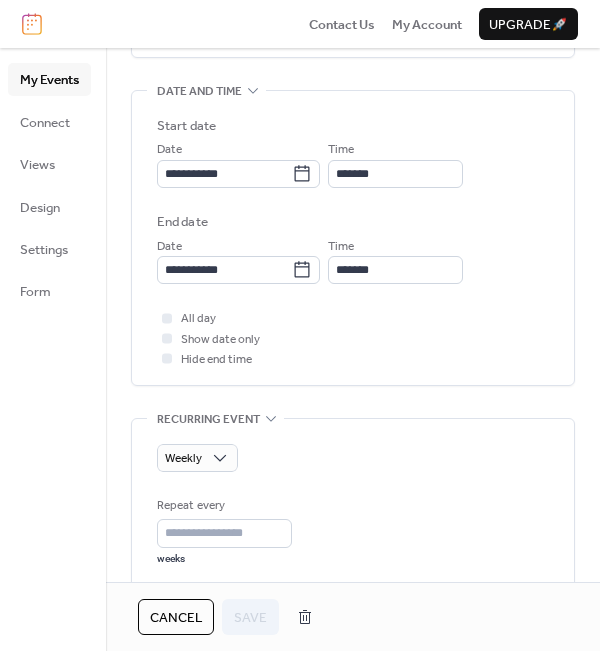 scroll, scrollTop: 600, scrollLeft: 0, axis: vertical 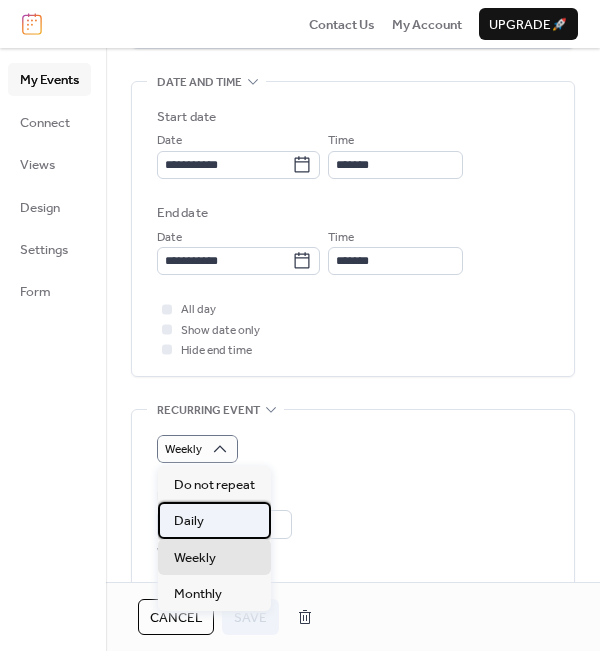 click on "Daily" at bounding box center [214, 520] 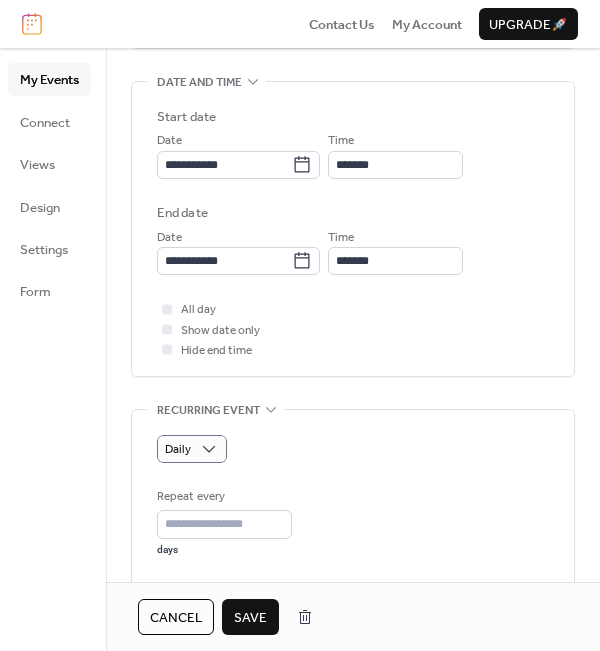click on "Save" at bounding box center [250, 618] 